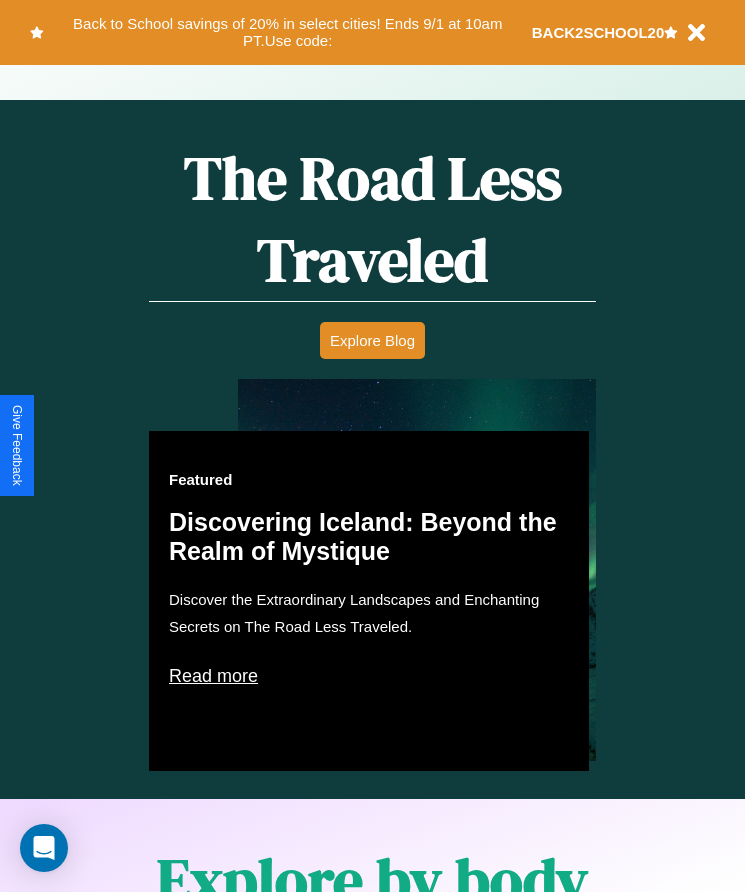 scroll, scrollTop: 0, scrollLeft: 0, axis: both 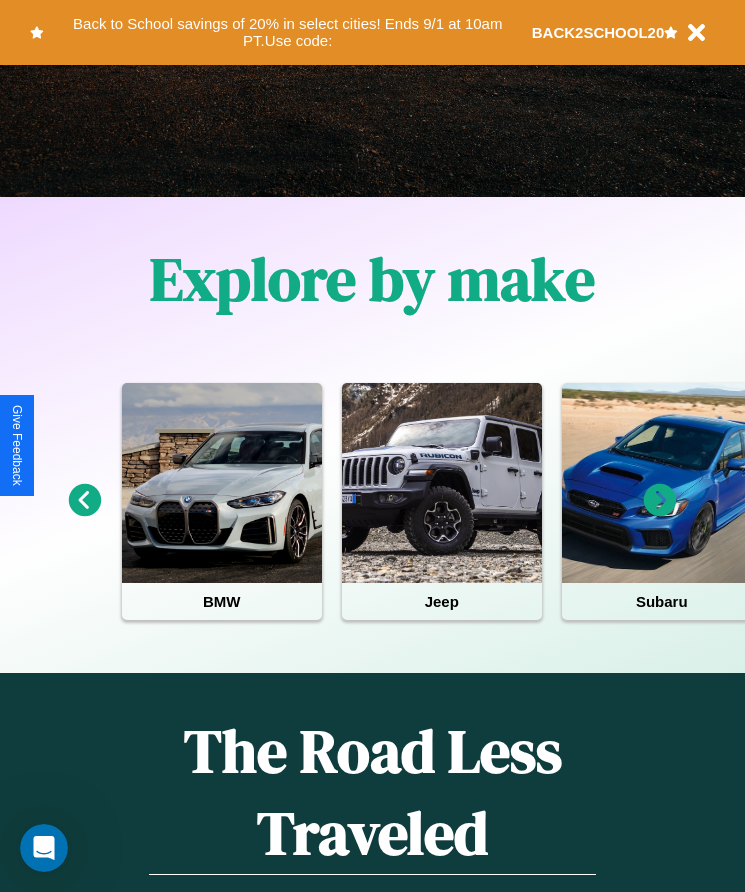 click 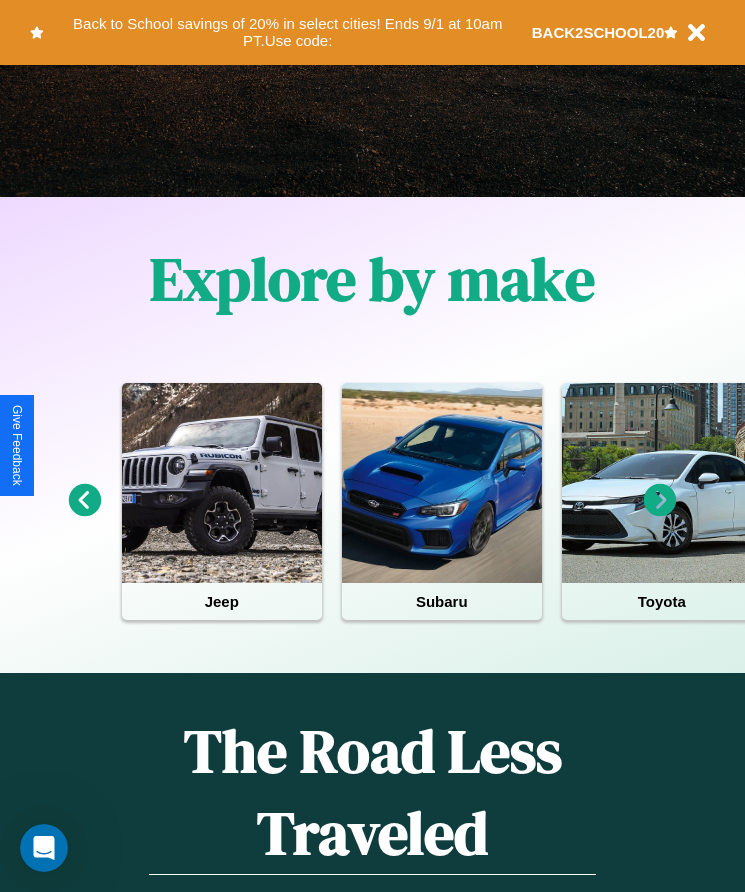 click 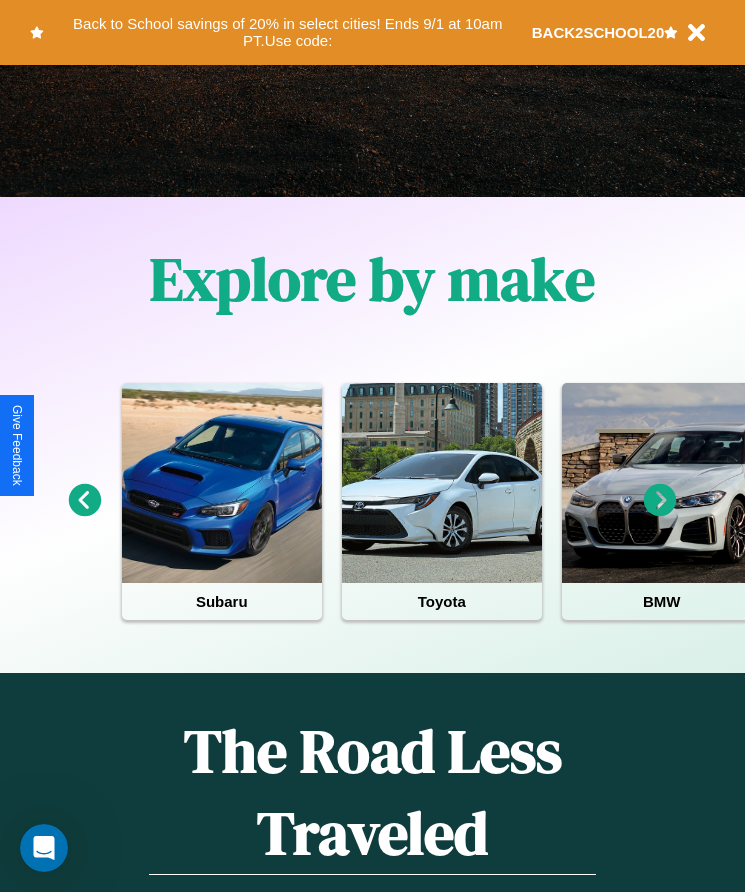 click 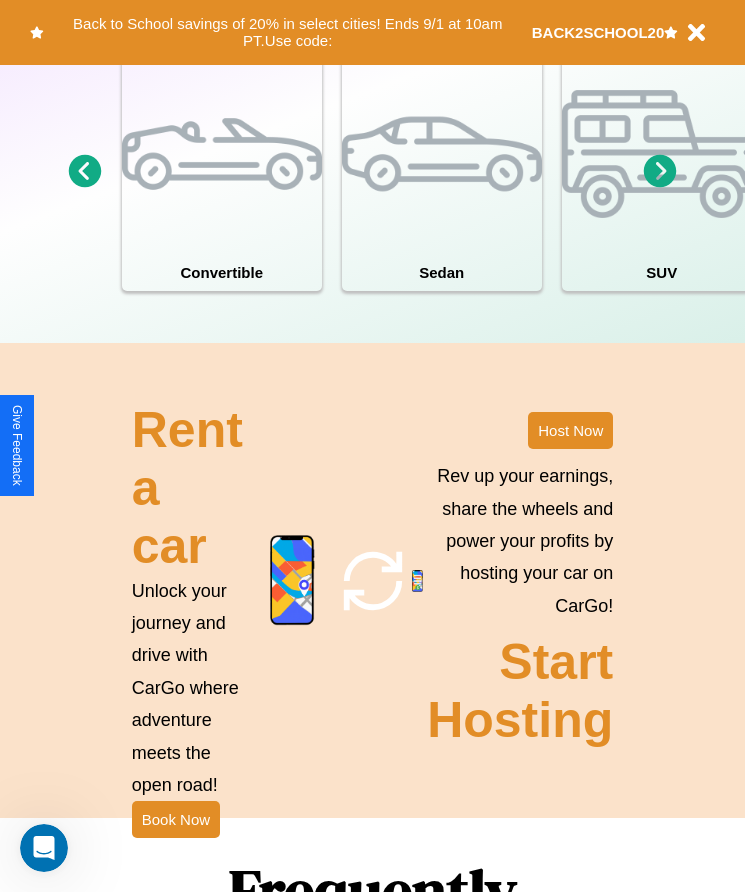 scroll, scrollTop: 1855, scrollLeft: 0, axis: vertical 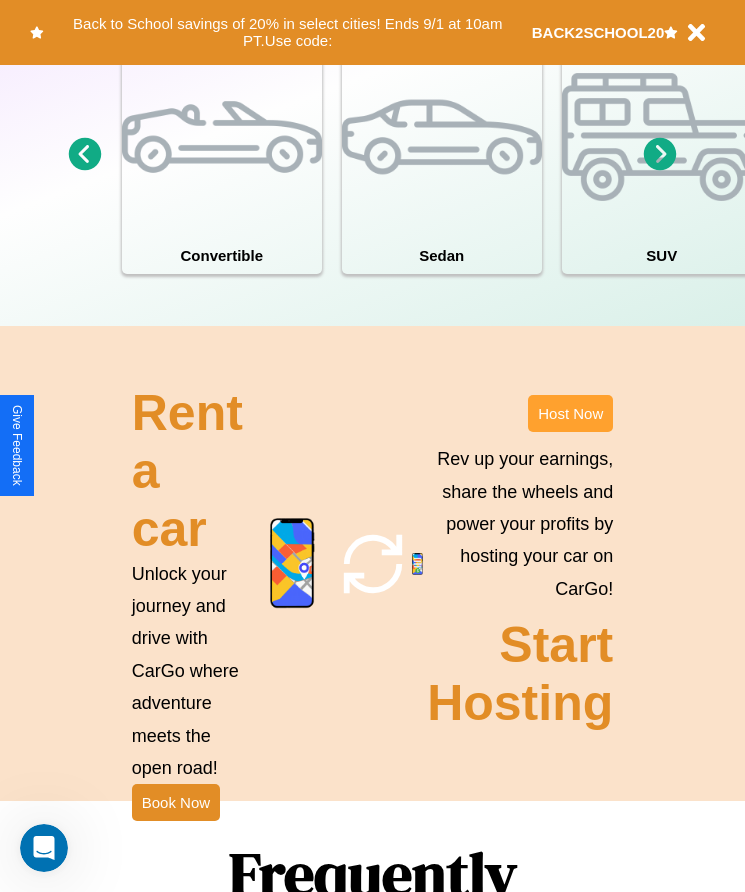 click on "Host Now" at bounding box center [570, 413] 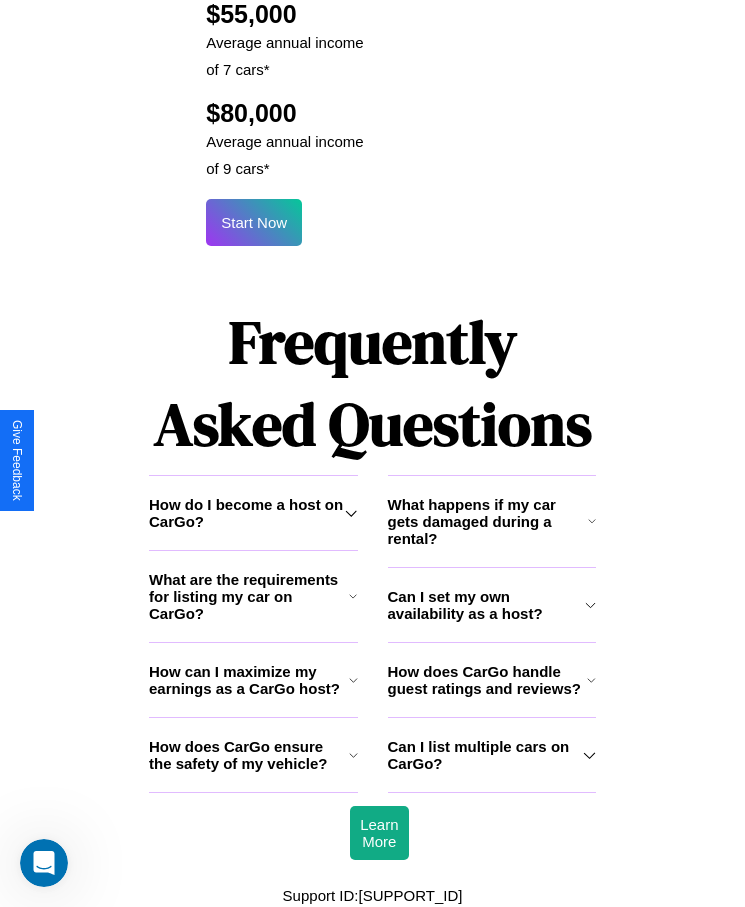 scroll, scrollTop: 2638, scrollLeft: 0, axis: vertical 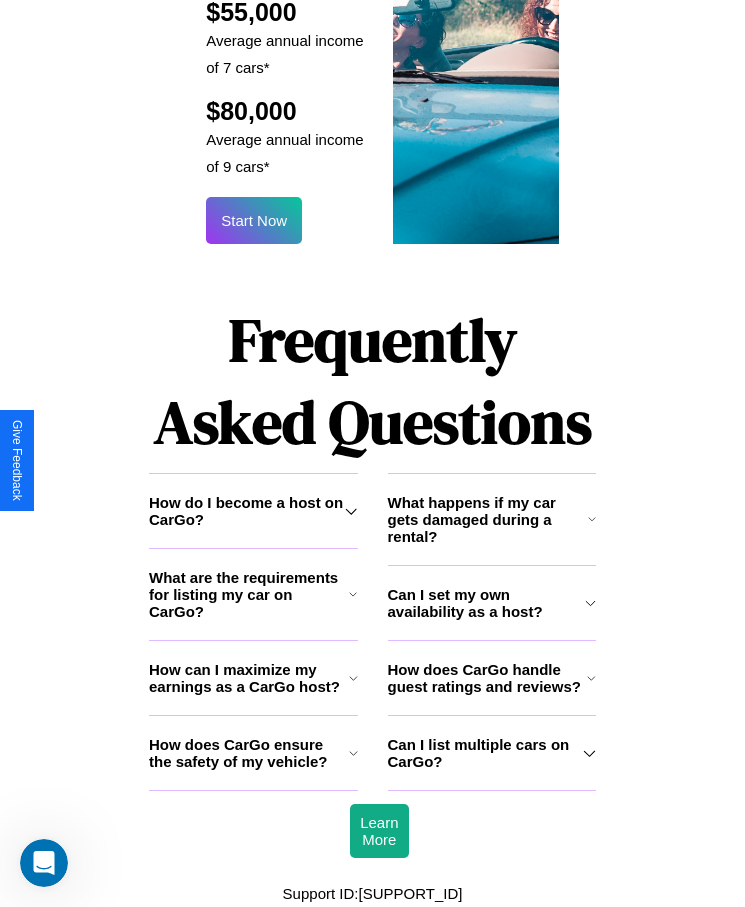 click 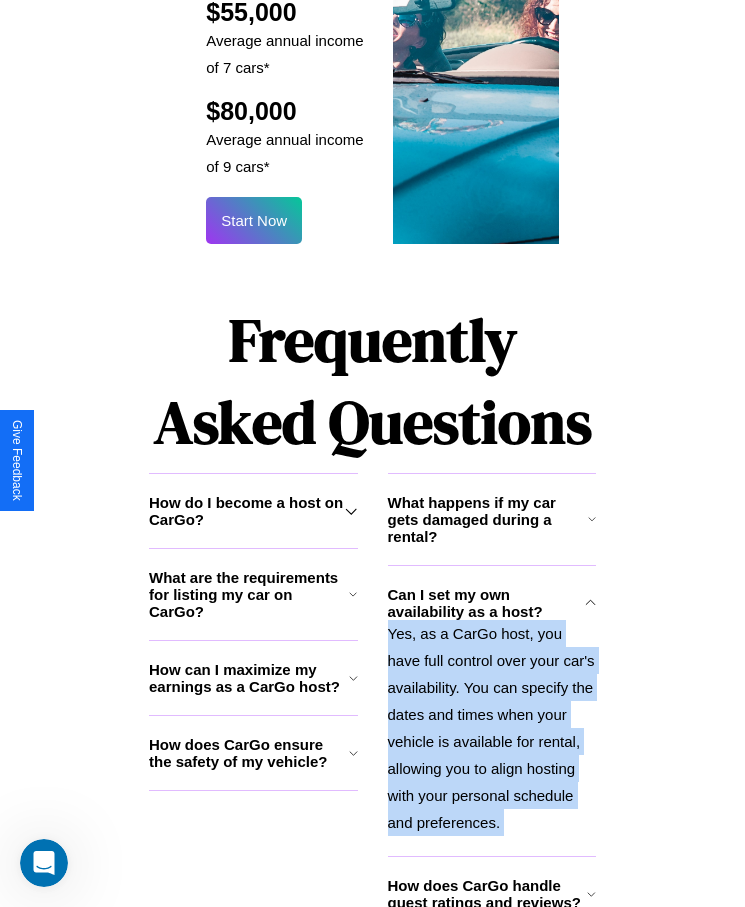 scroll, scrollTop: 2738, scrollLeft: 0, axis: vertical 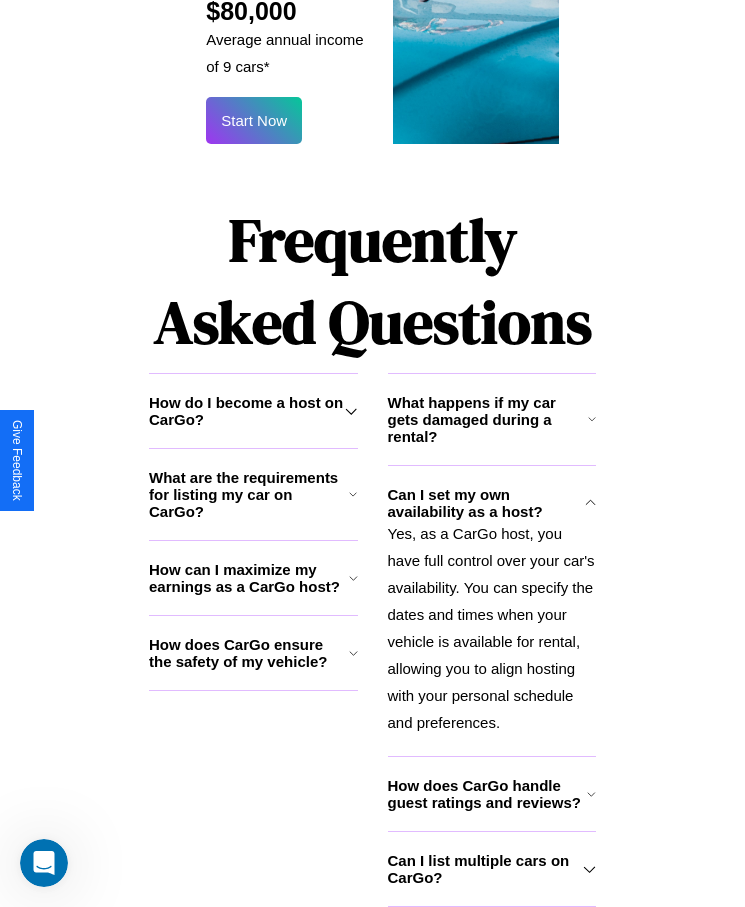 click on "Can I list multiple cars on CarGo?" at bounding box center [486, 869] 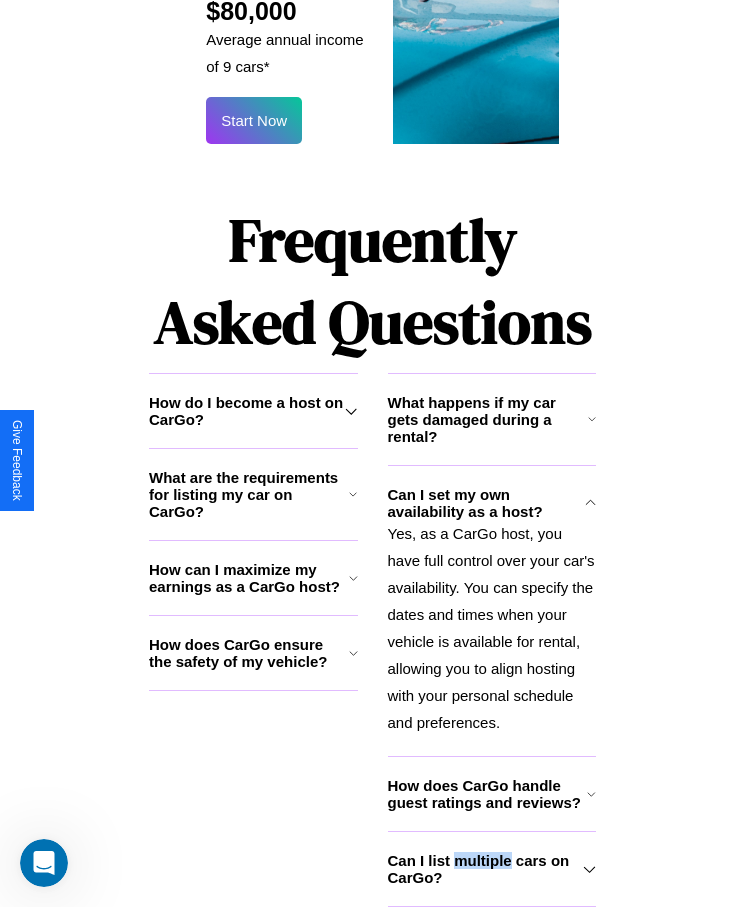 click on "Can I list multiple cars on CarGo?" at bounding box center [486, 869] 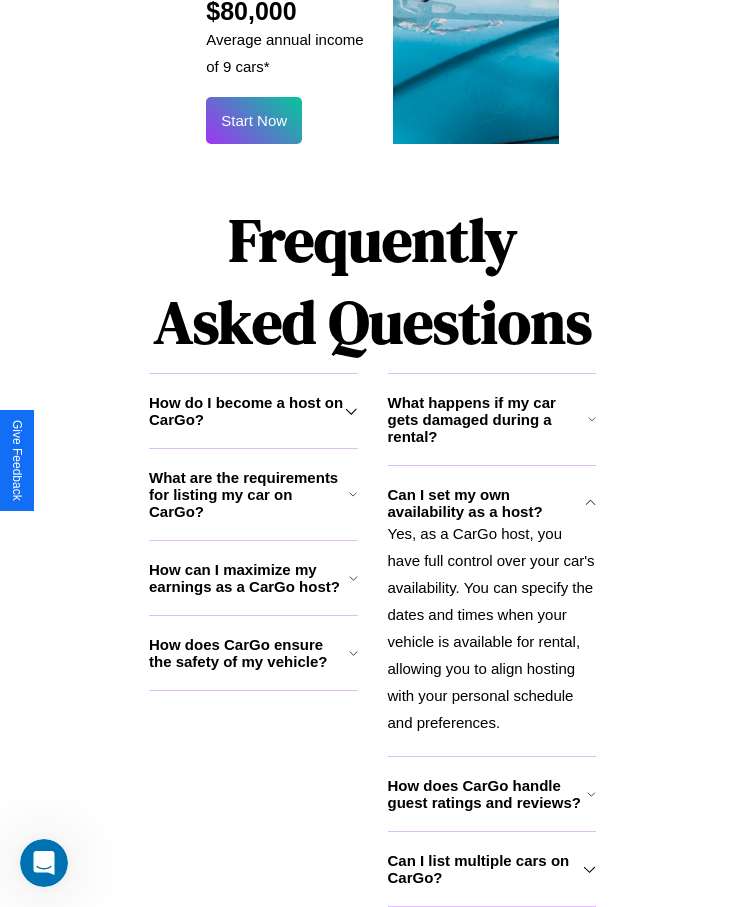 click on "What happens if my car gets damaged during a rental?" at bounding box center [488, 419] 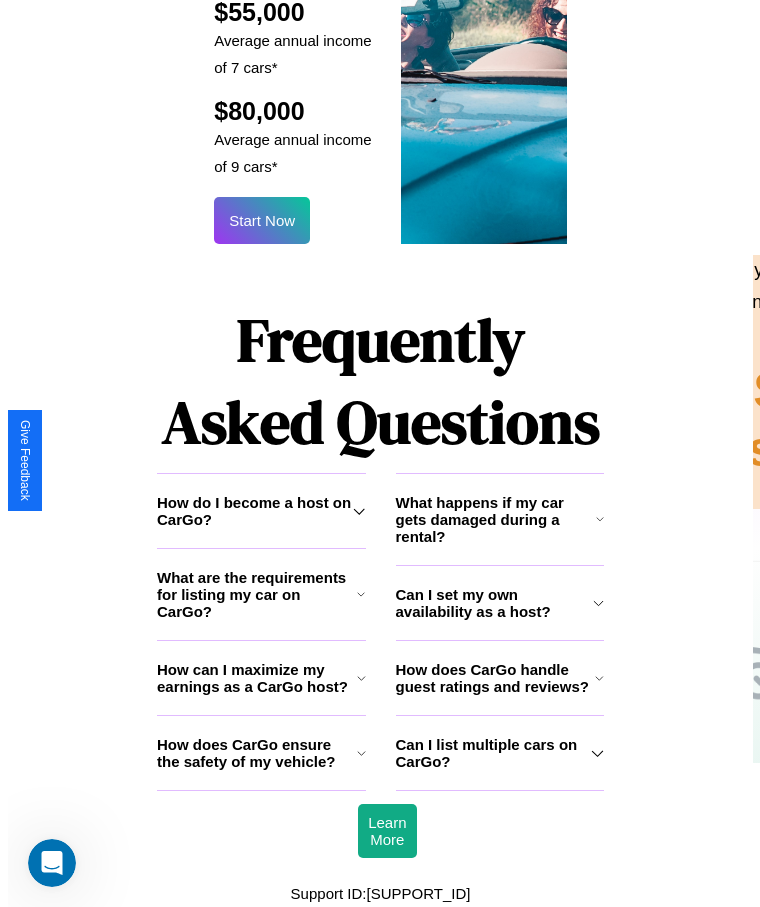 scroll, scrollTop: 2405, scrollLeft: 0, axis: vertical 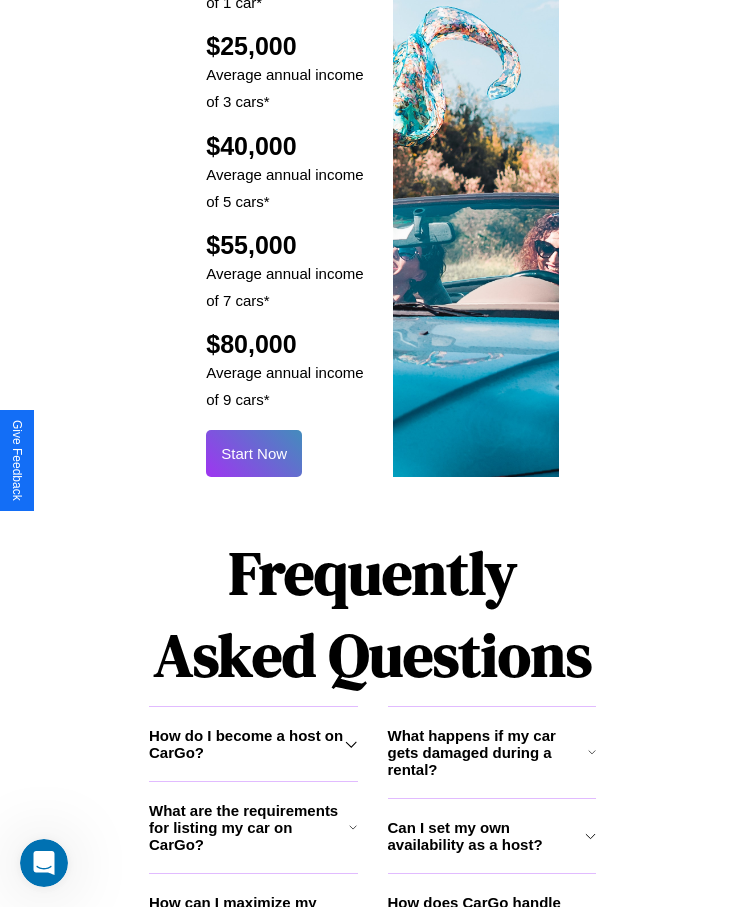 click on "Start Now" at bounding box center [254, 453] 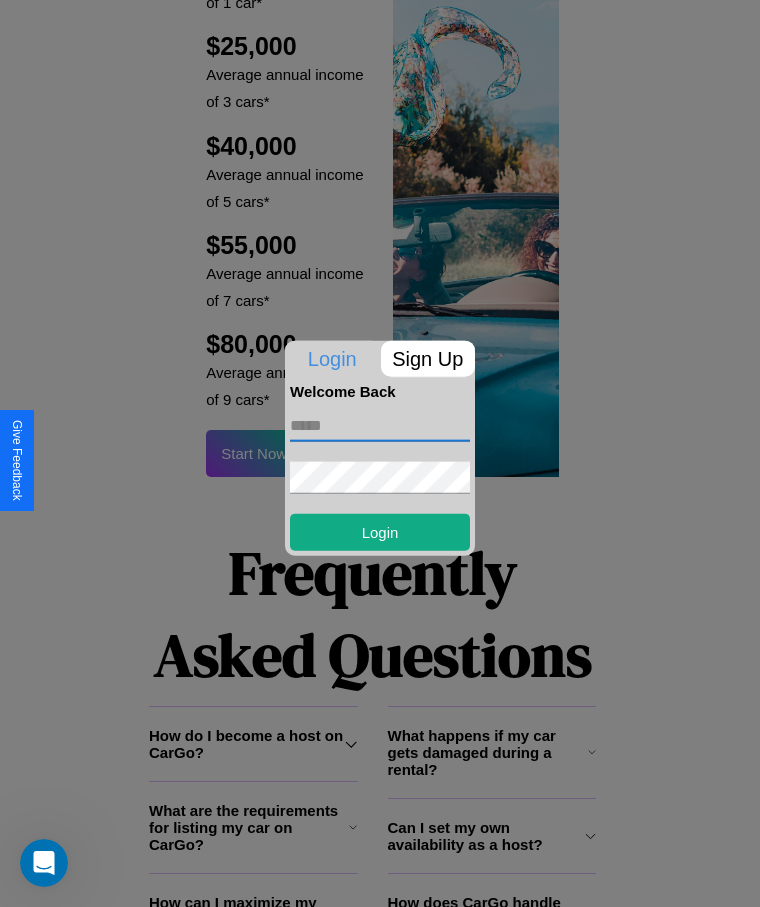 click at bounding box center (380, 425) 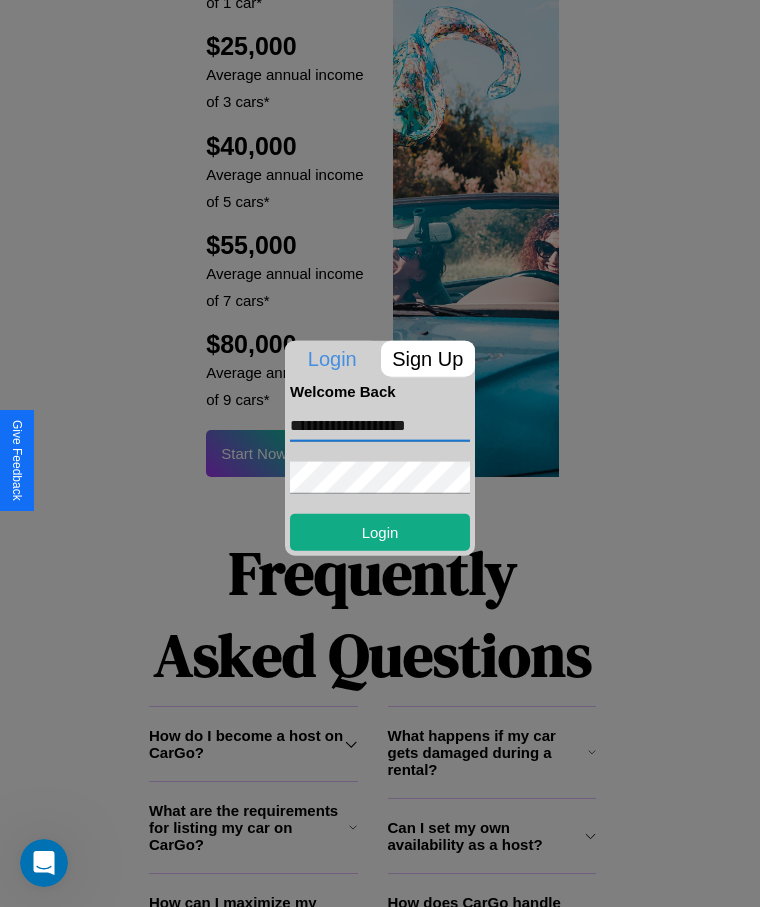 type on "**********" 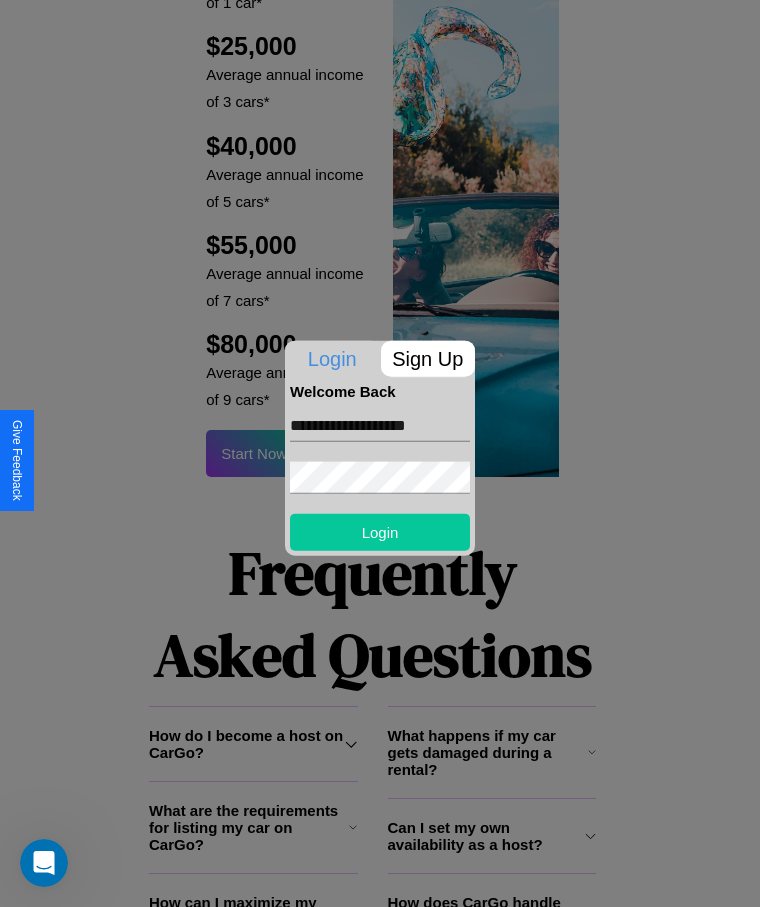 click on "Login" at bounding box center (380, 531) 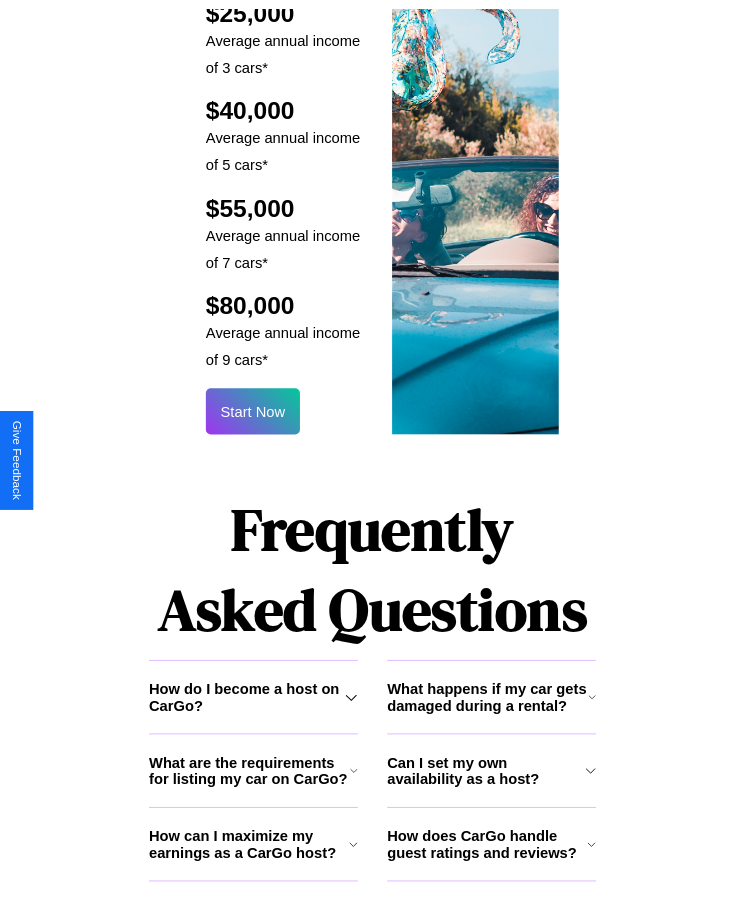 scroll, scrollTop: 2407, scrollLeft: 0, axis: vertical 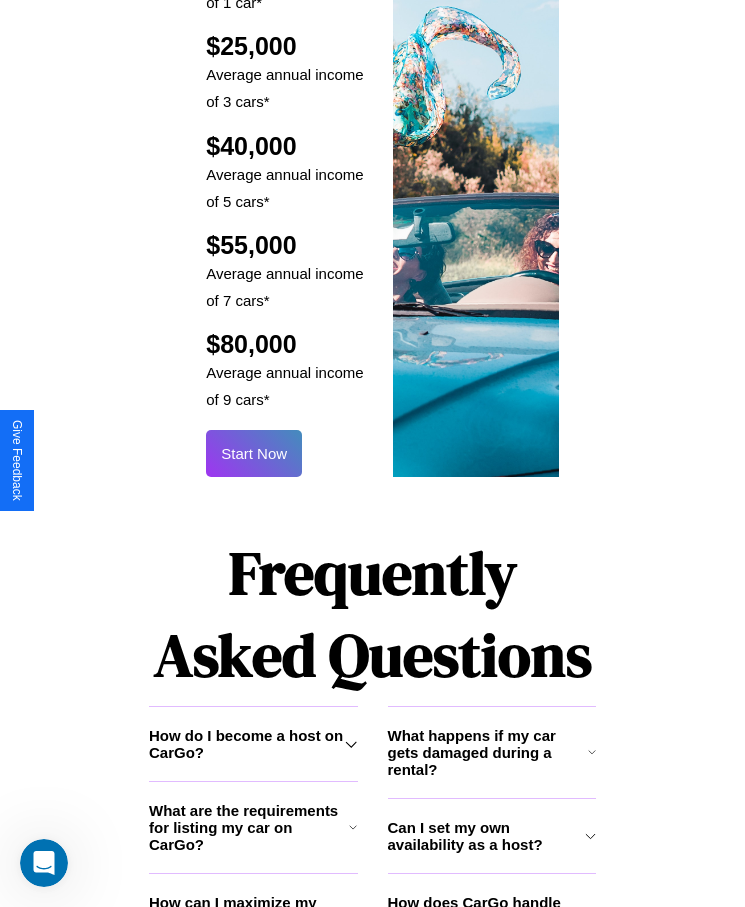 click on "Start Now" at bounding box center [254, 453] 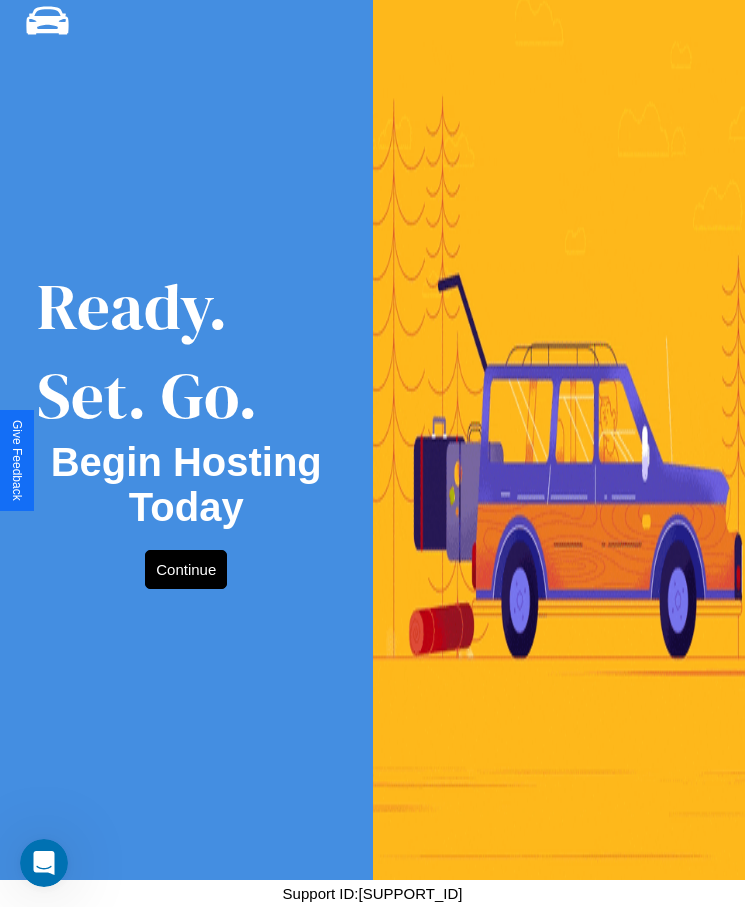 scroll, scrollTop: 0, scrollLeft: 0, axis: both 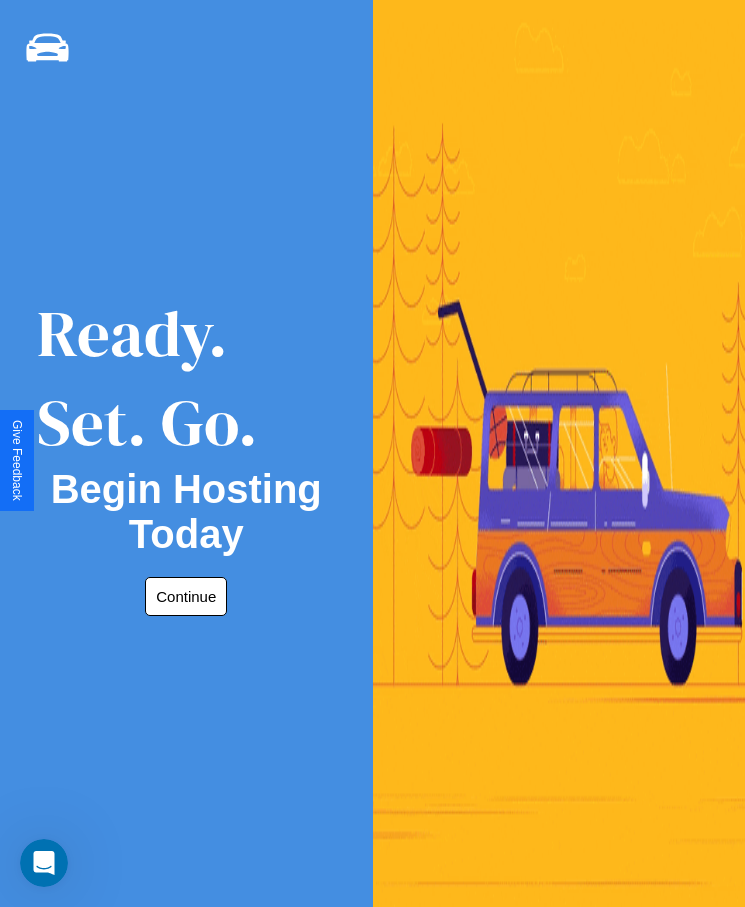 click on "Continue" at bounding box center [186, 596] 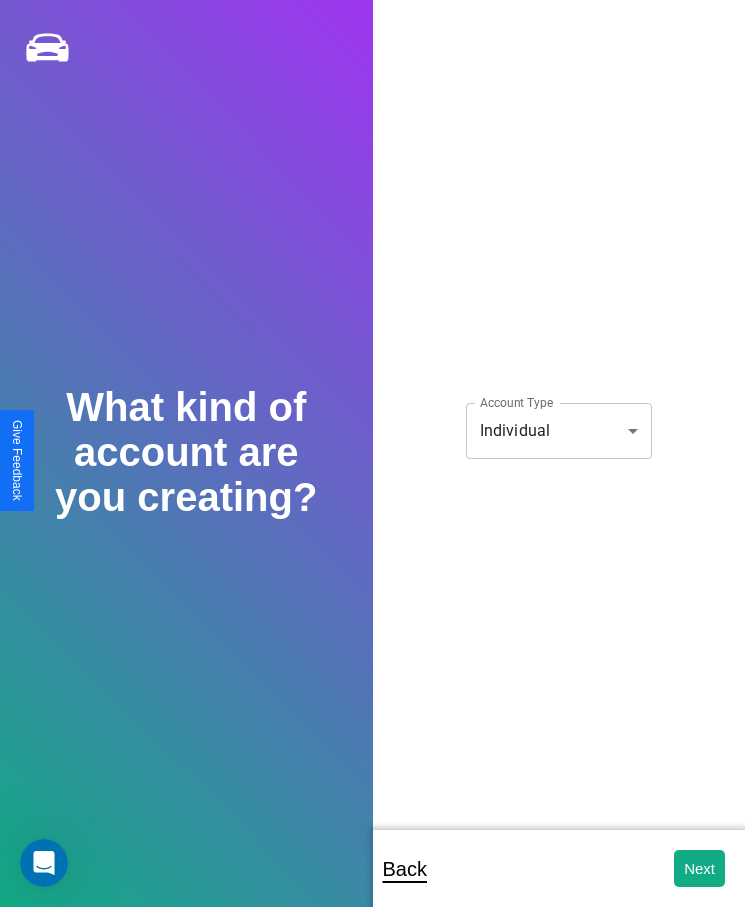 click on "**********" at bounding box center (372, 467) 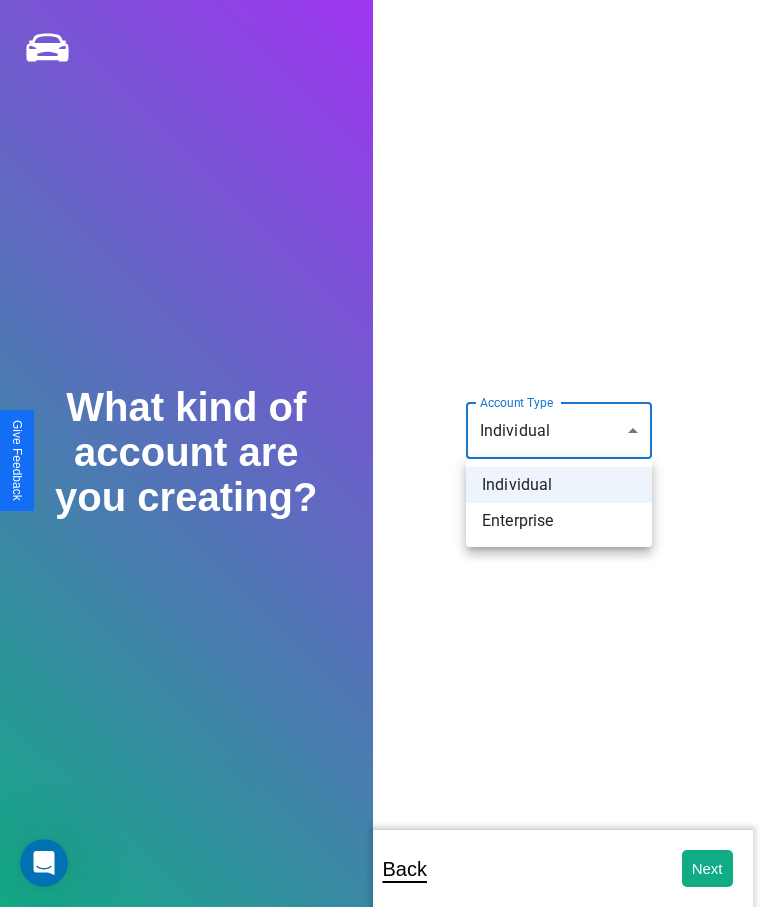 click on "Individual" at bounding box center (559, 485) 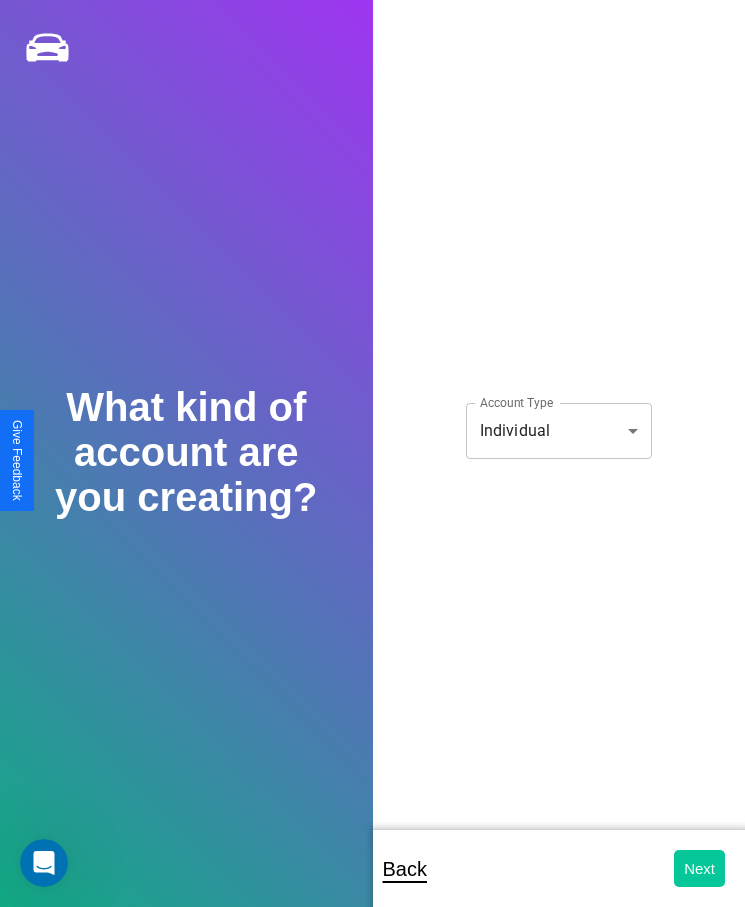 click on "Next" at bounding box center [699, 868] 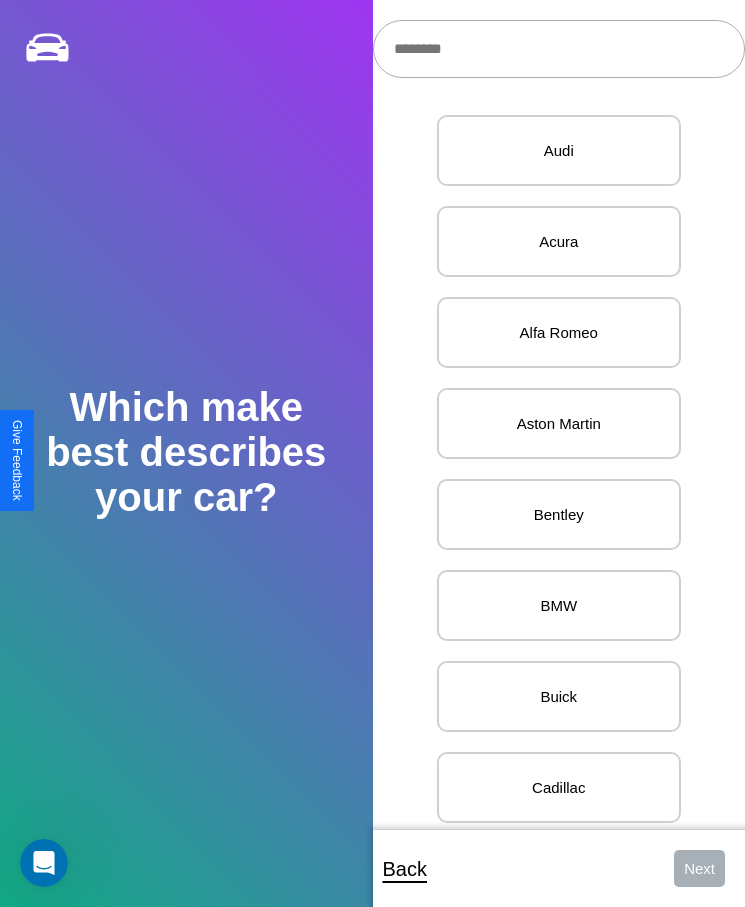 scroll, scrollTop: 27, scrollLeft: 0, axis: vertical 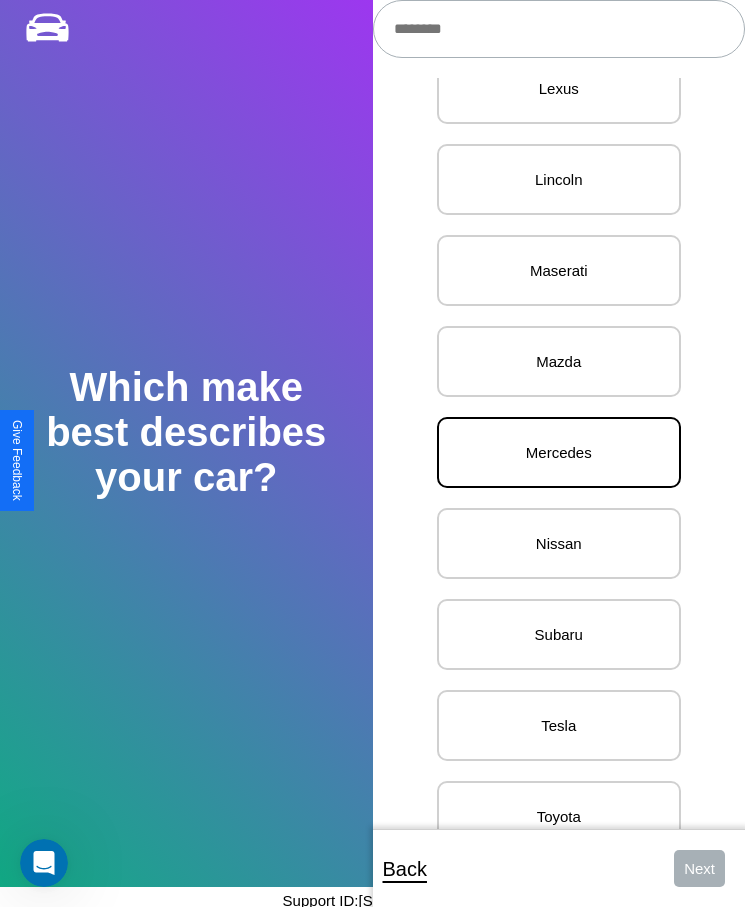 click on "Mercedes" at bounding box center [559, 452] 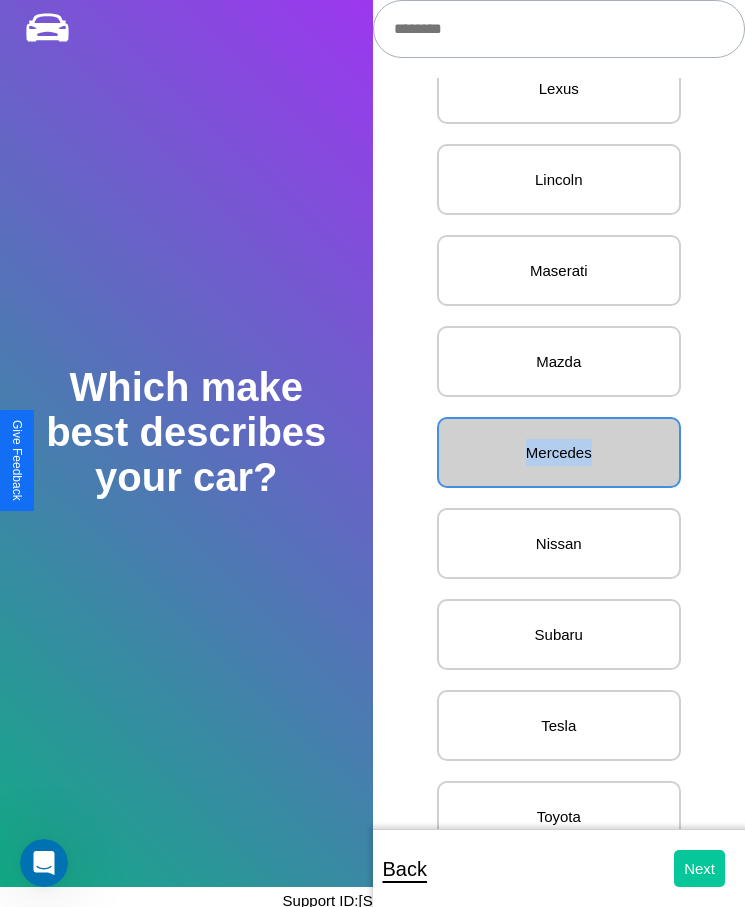 click on "Next" at bounding box center [699, 868] 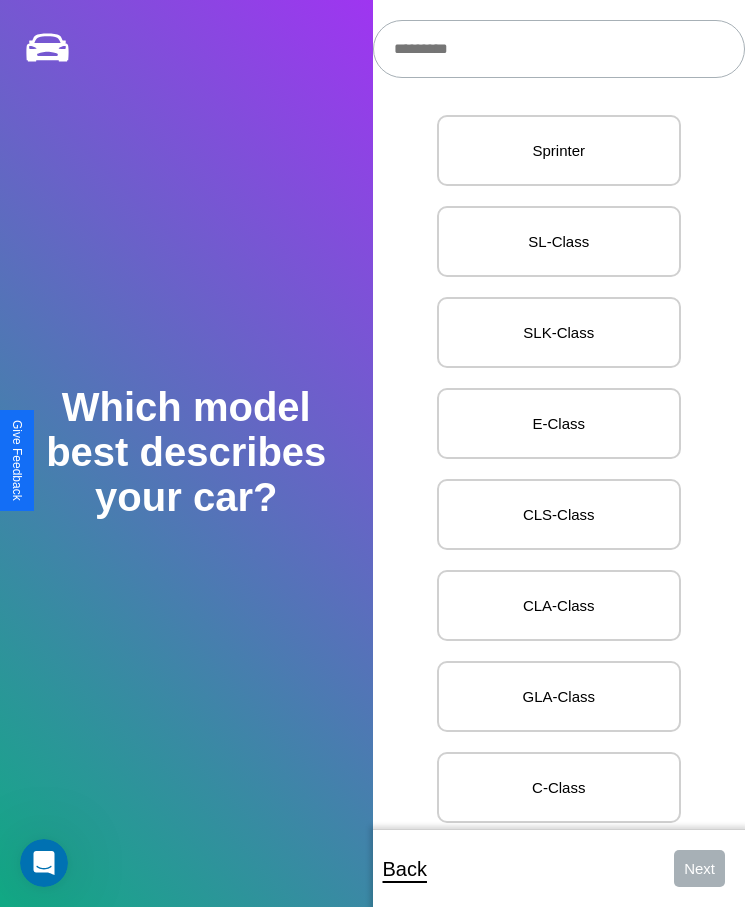 scroll, scrollTop: 20, scrollLeft: 0, axis: vertical 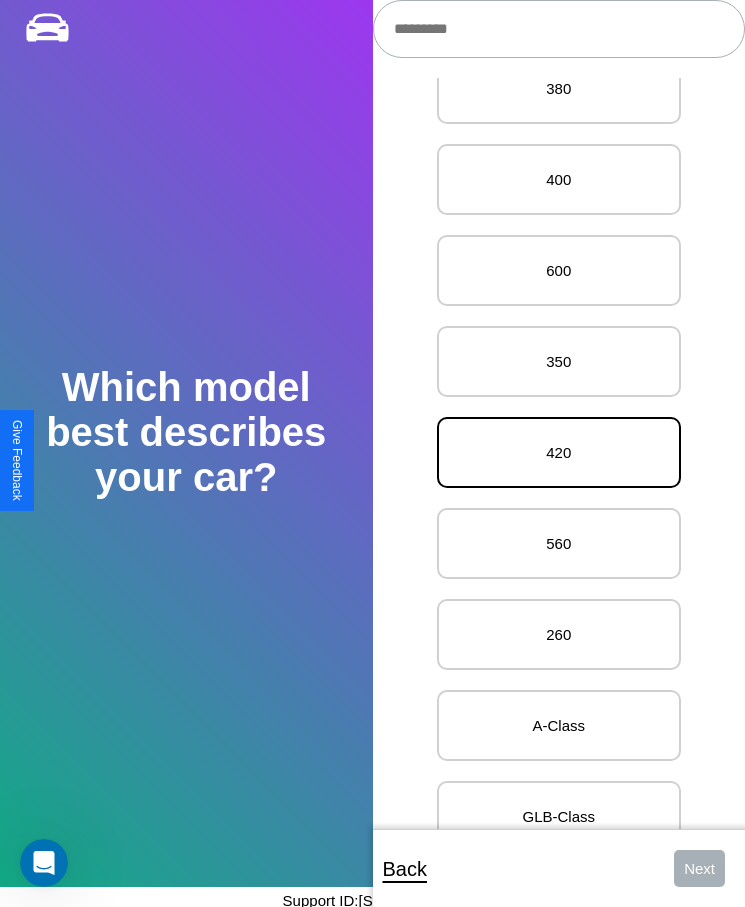 click on "420" at bounding box center [559, 452] 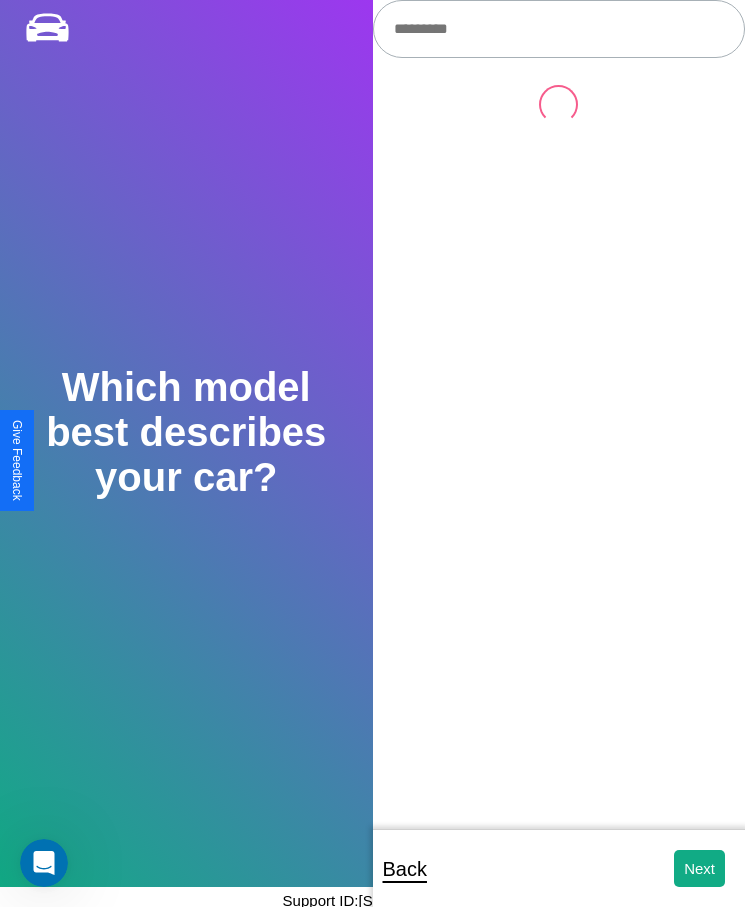 scroll, scrollTop: 0, scrollLeft: 0, axis: both 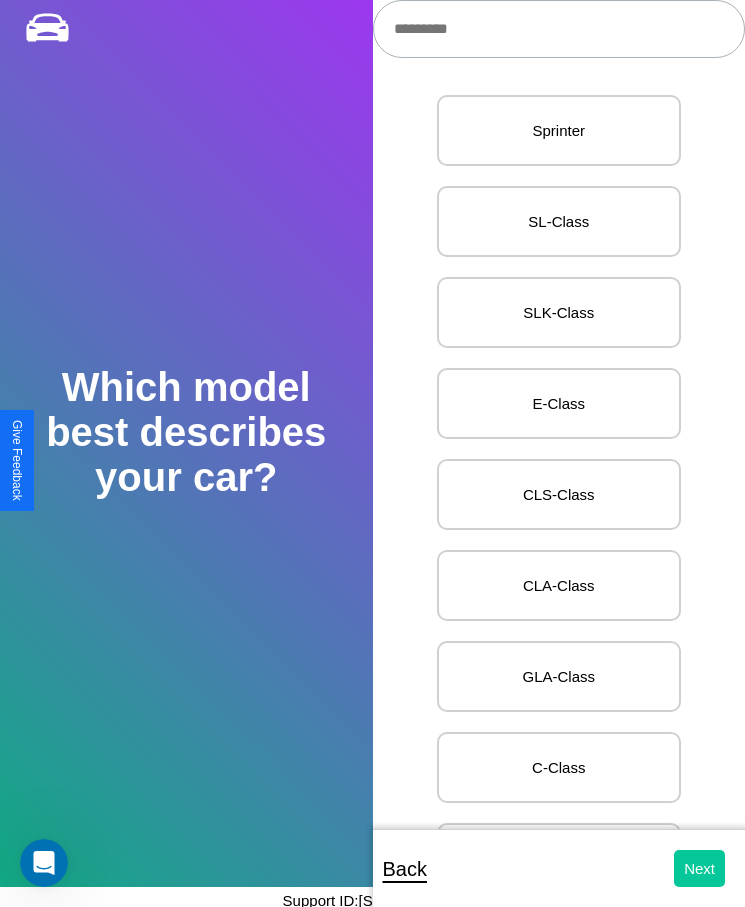 click on "Next" at bounding box center (699, 868) 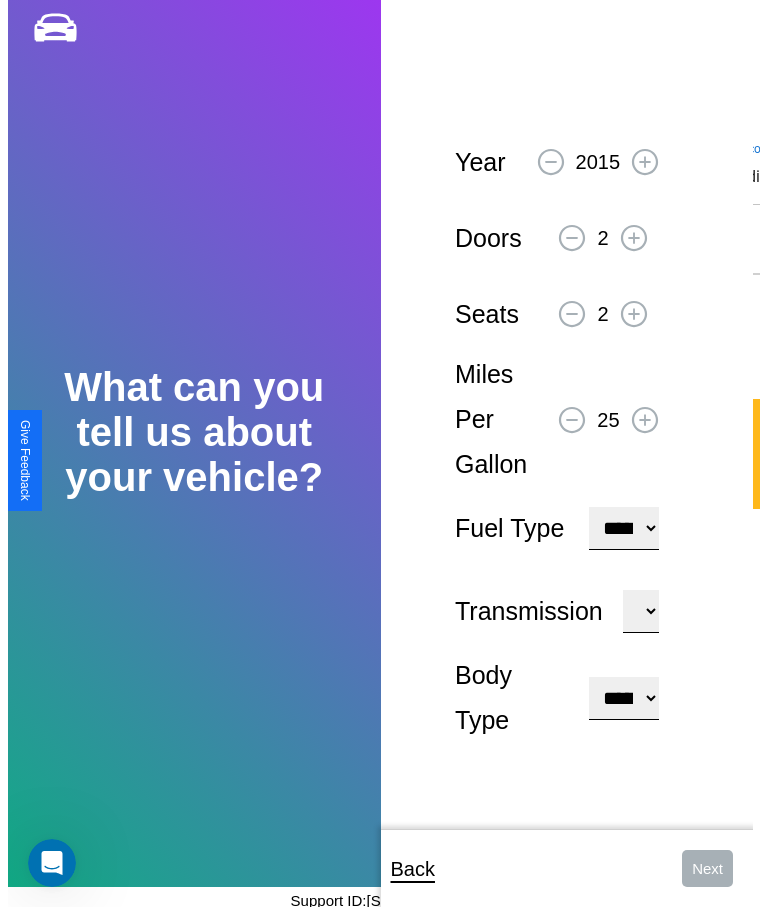 scroll, scrollTop: 0, scrollLeft: 0, axis: both 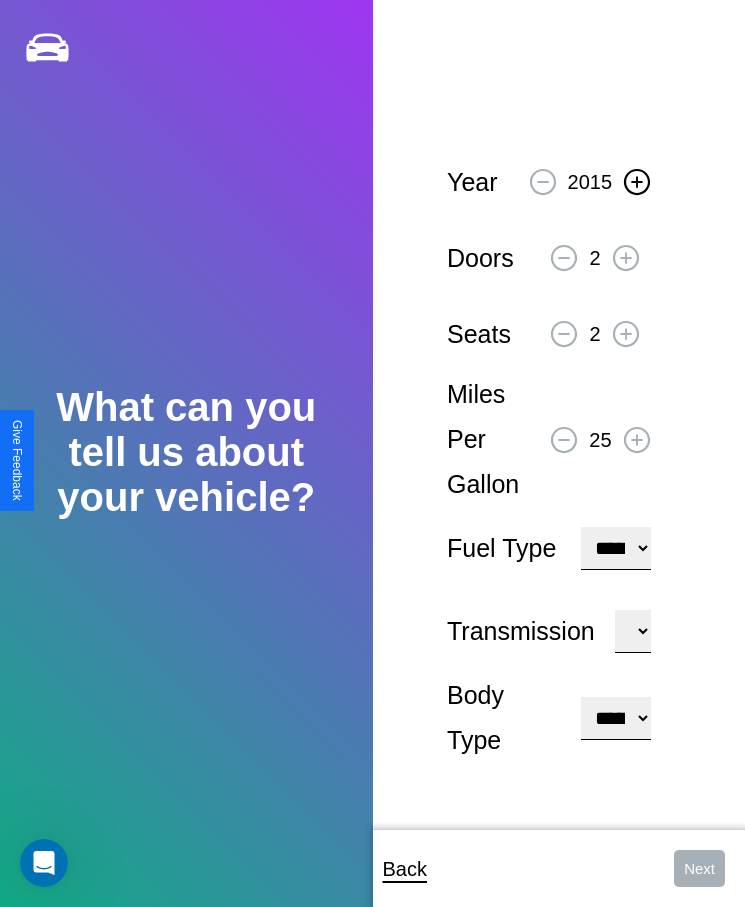 click 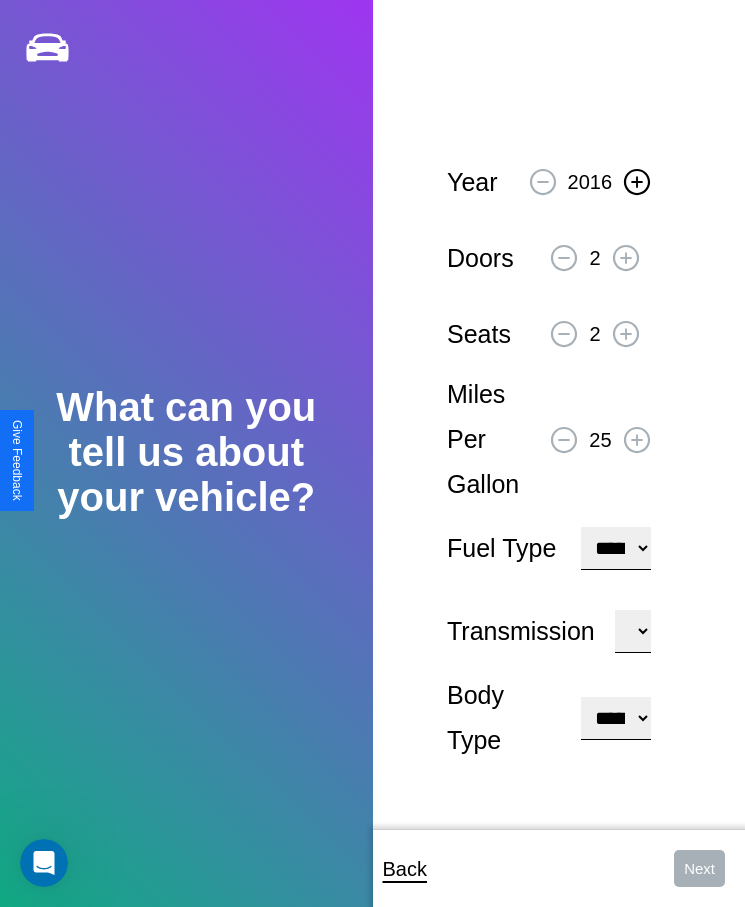 click 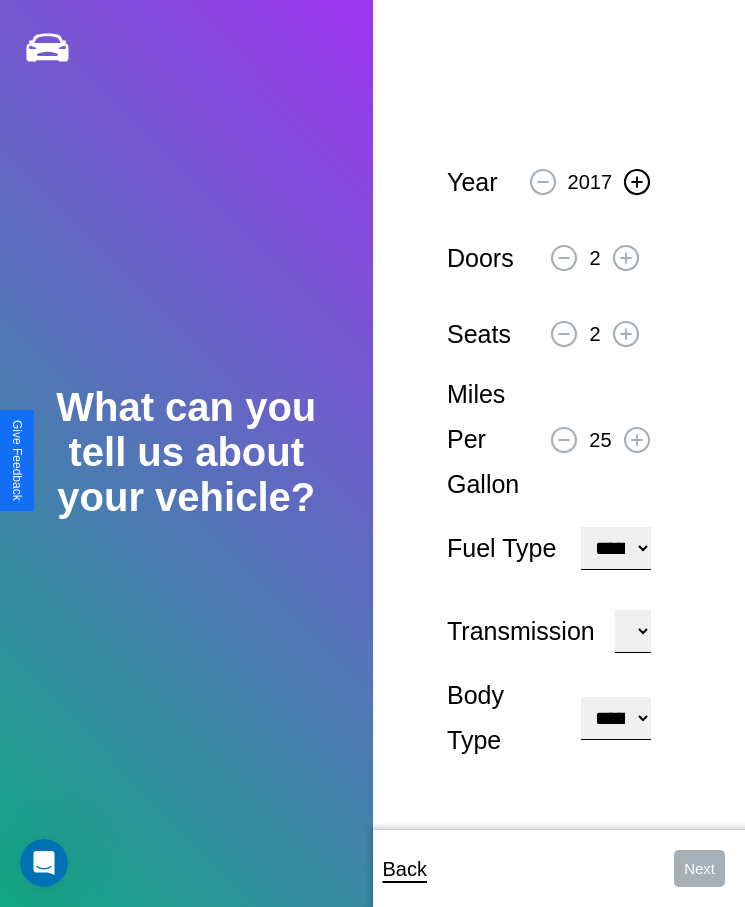 click 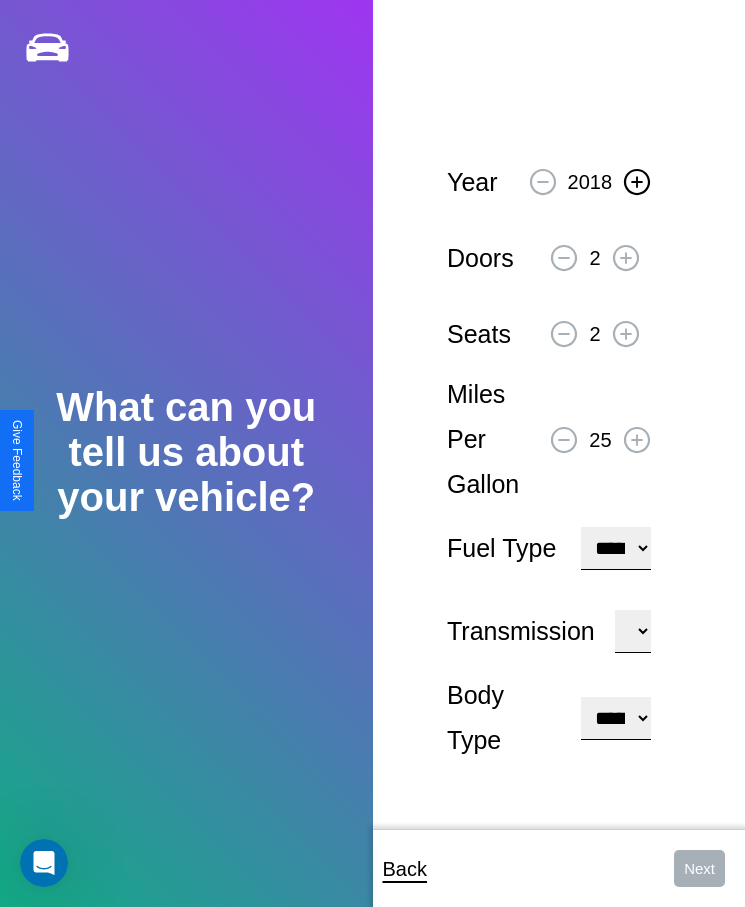 click 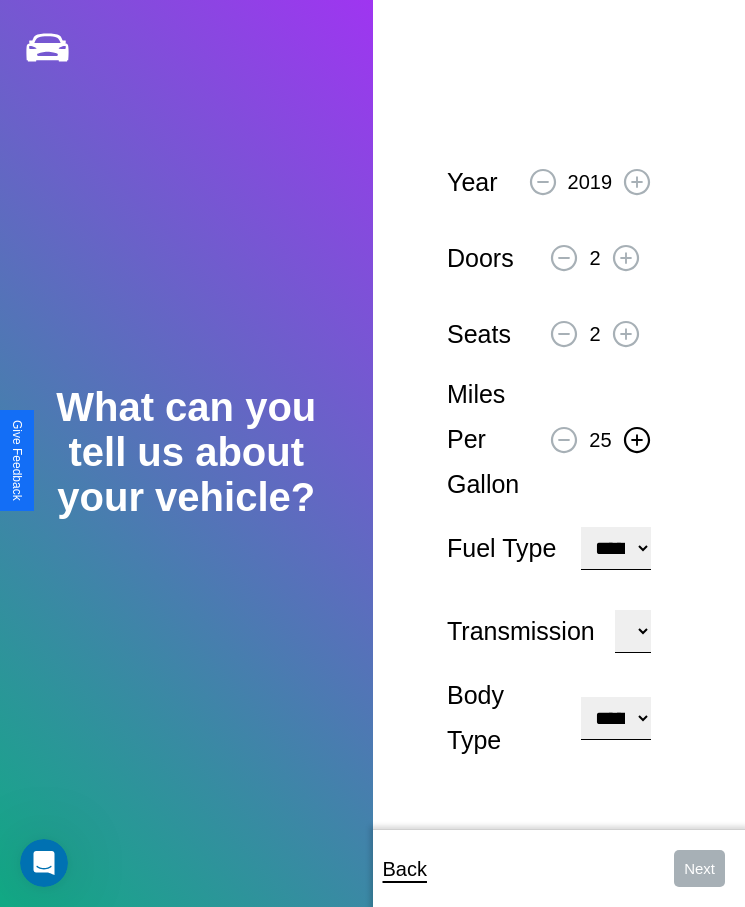 click 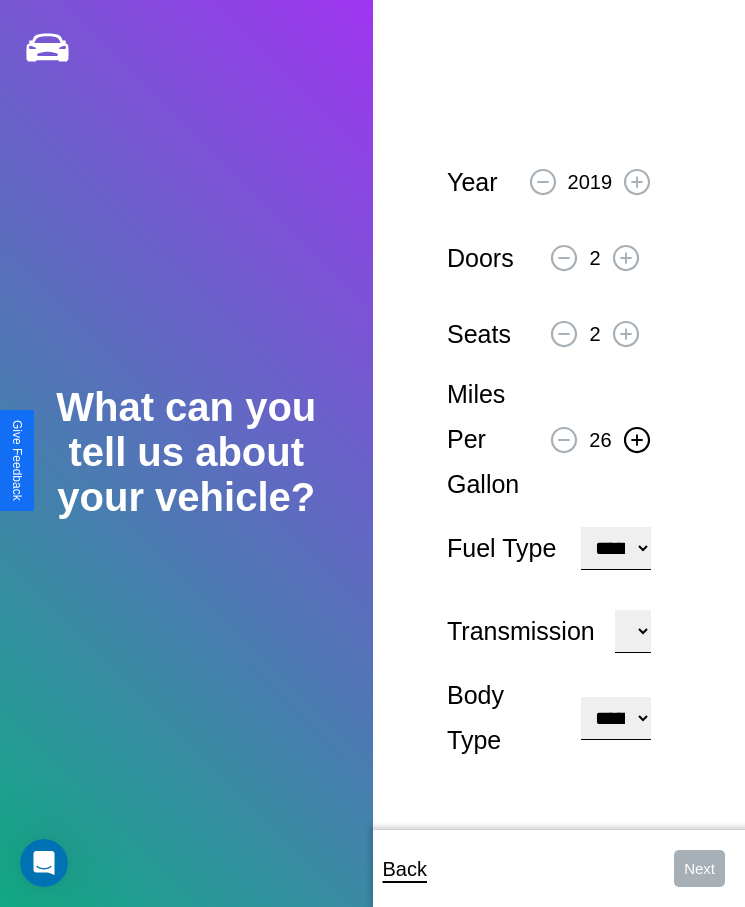 click 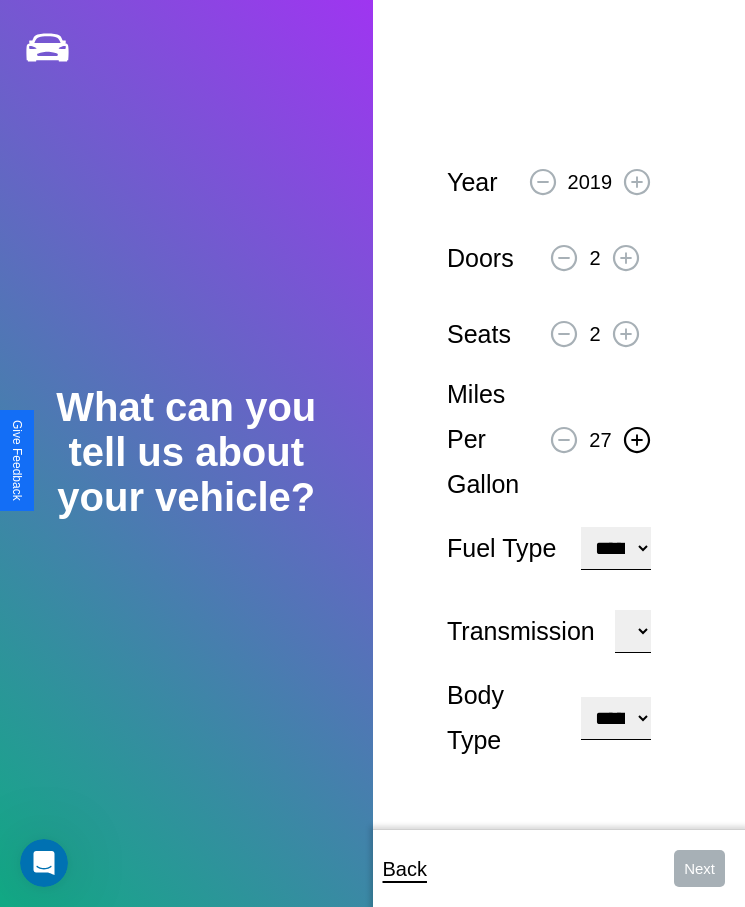 click 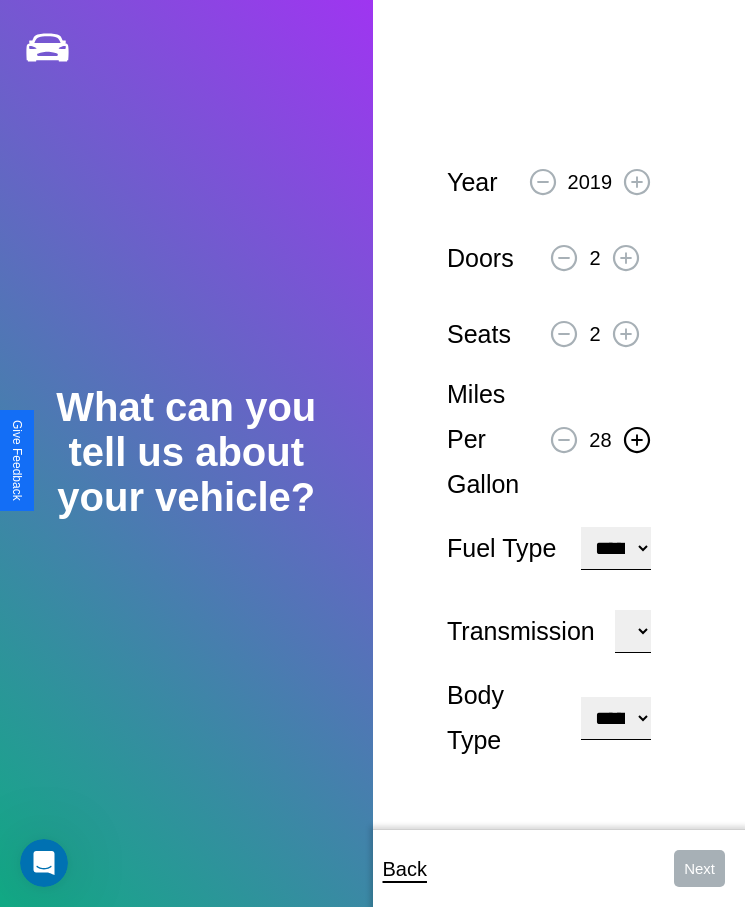 click 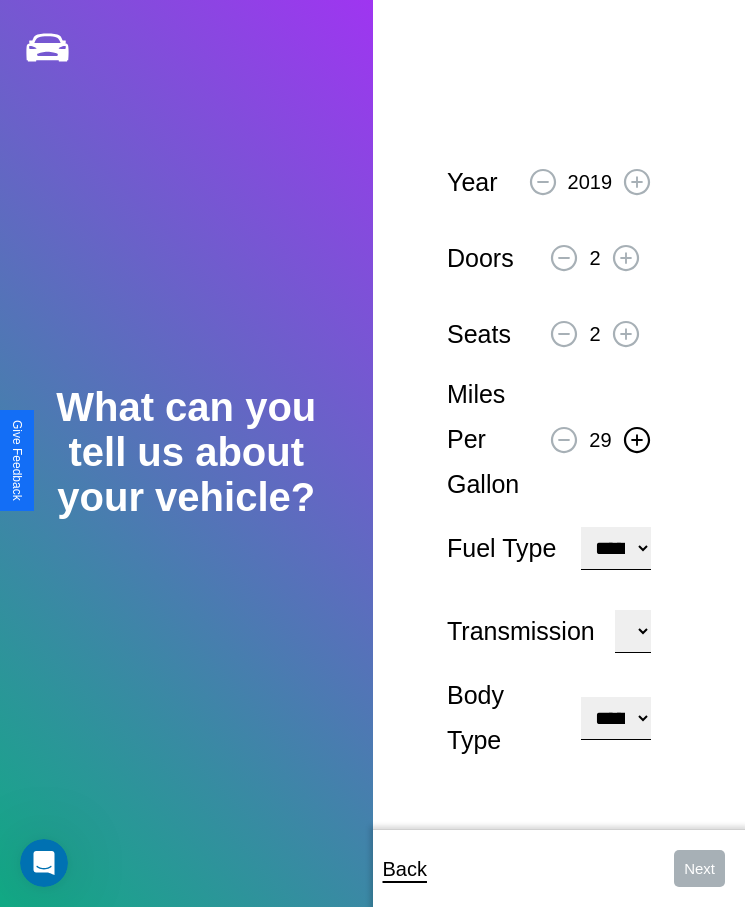click 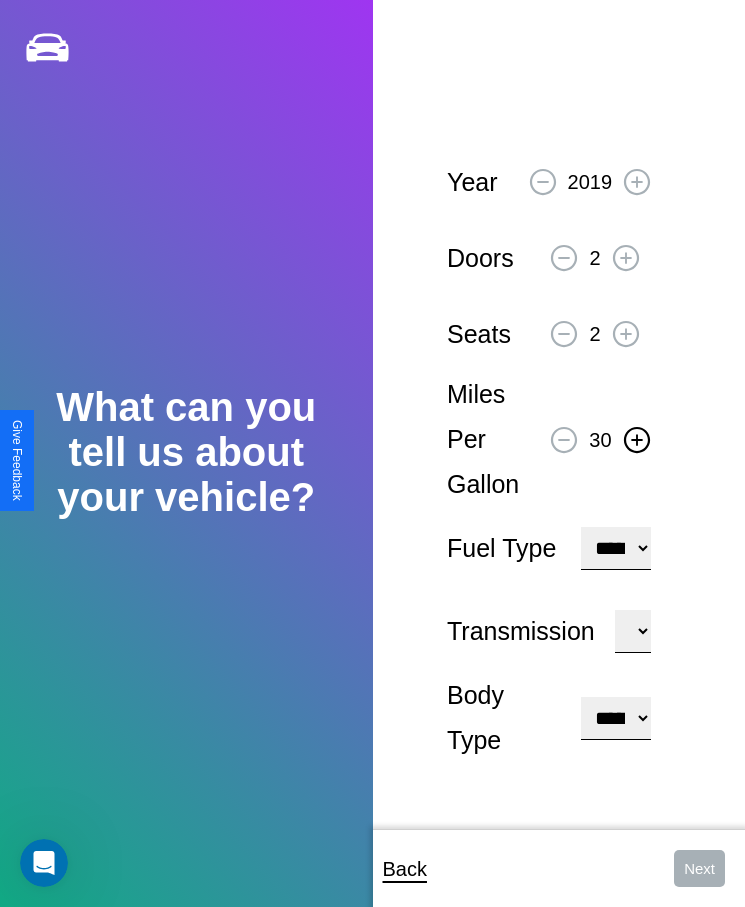 click 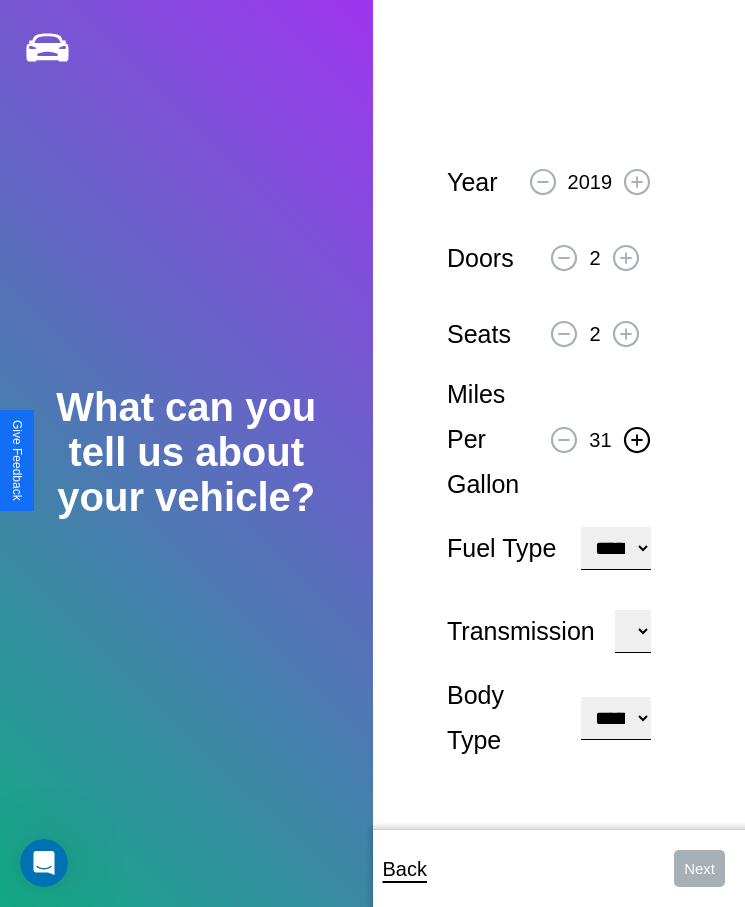 click 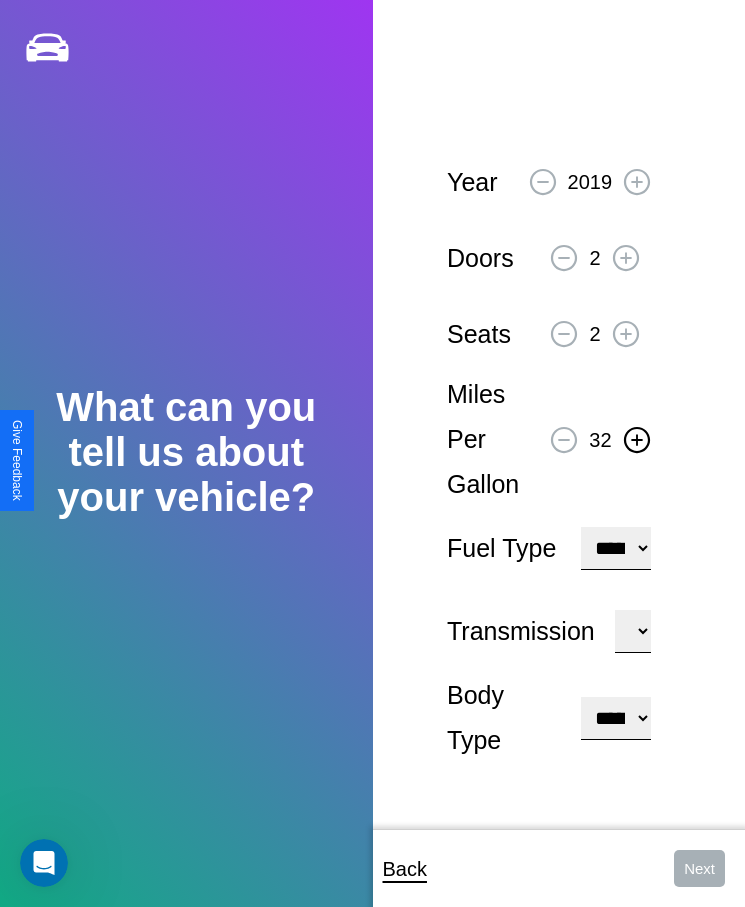 click on "**********" at bounding box center [615, 548] 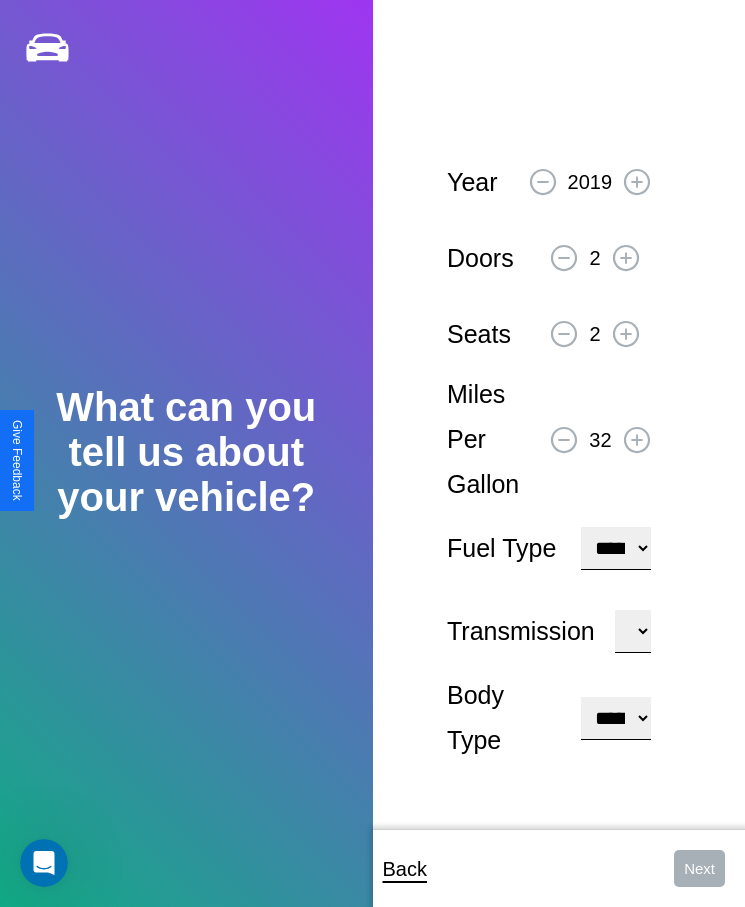 select on "******" 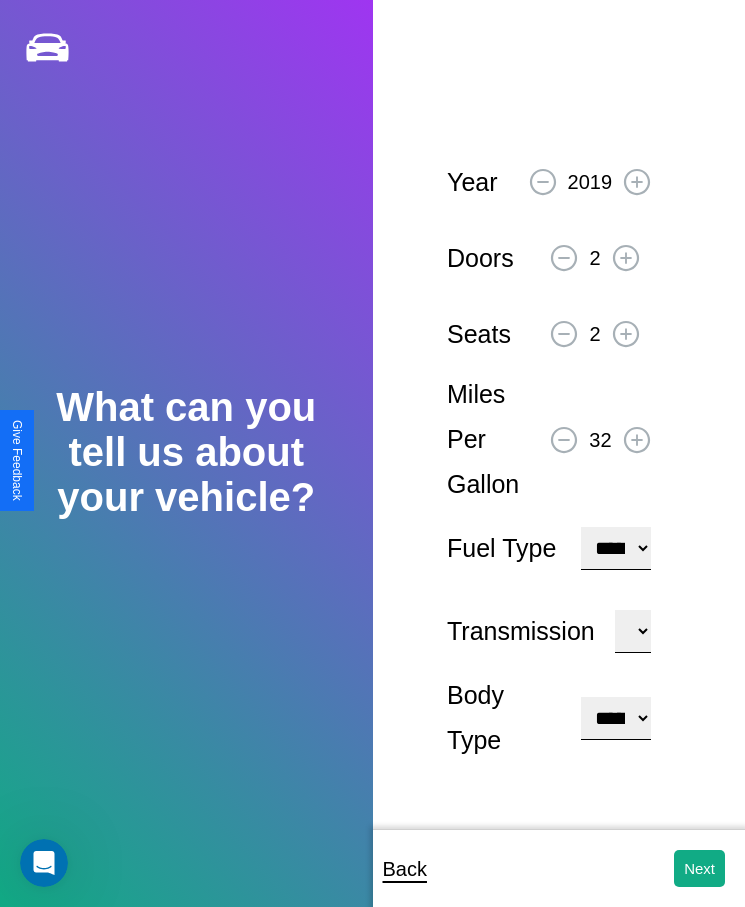 click on "**********" at bounding box center (615, 718) 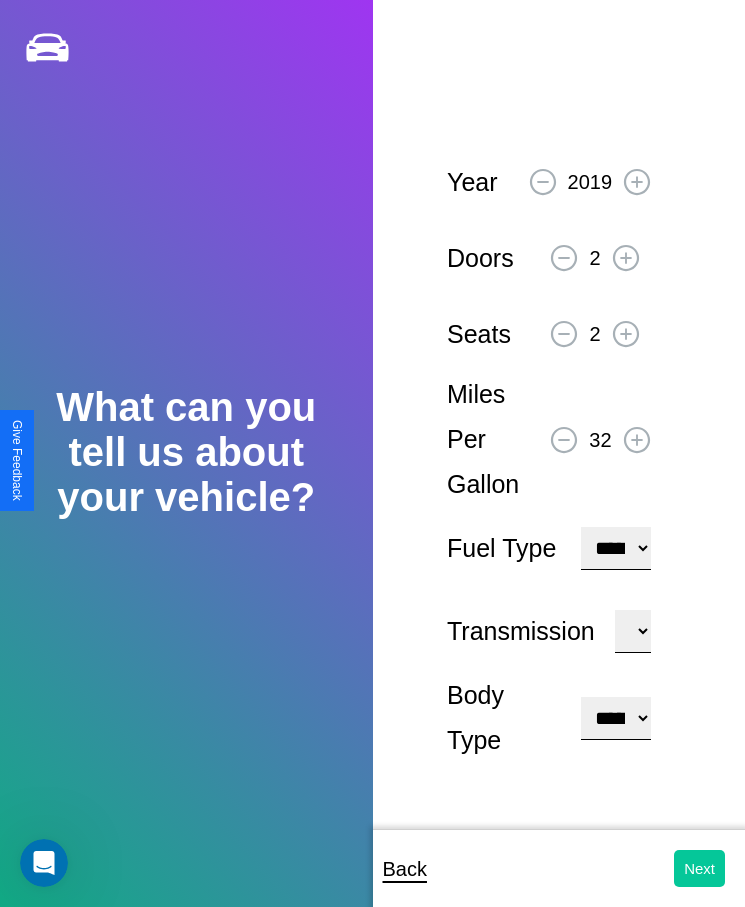 click on "Next" at bounding box center (699, 868) 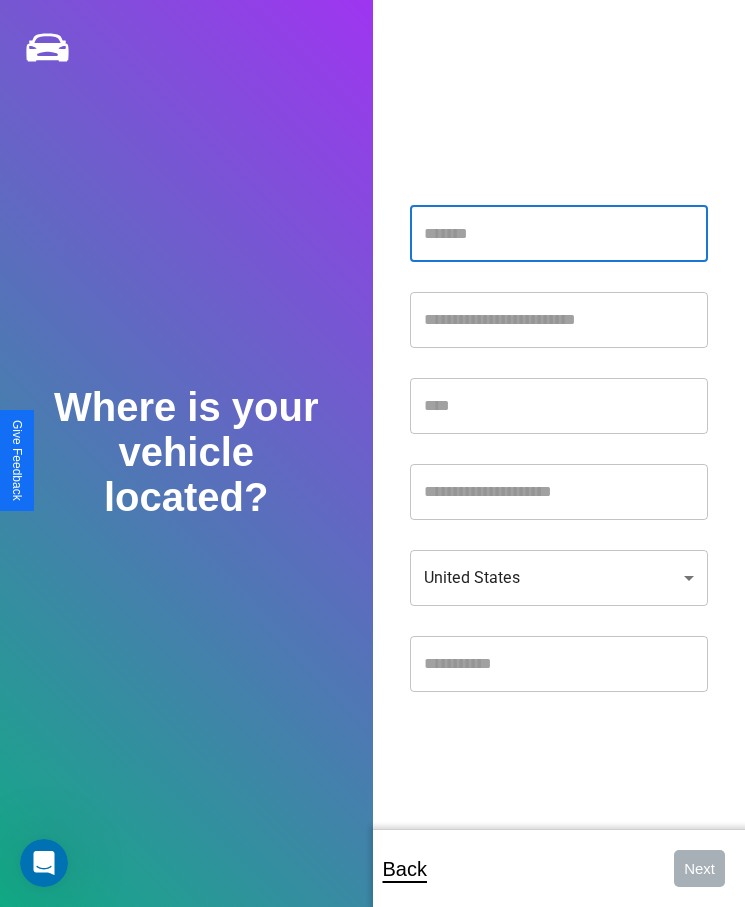 click at bounding box center [559, 234] 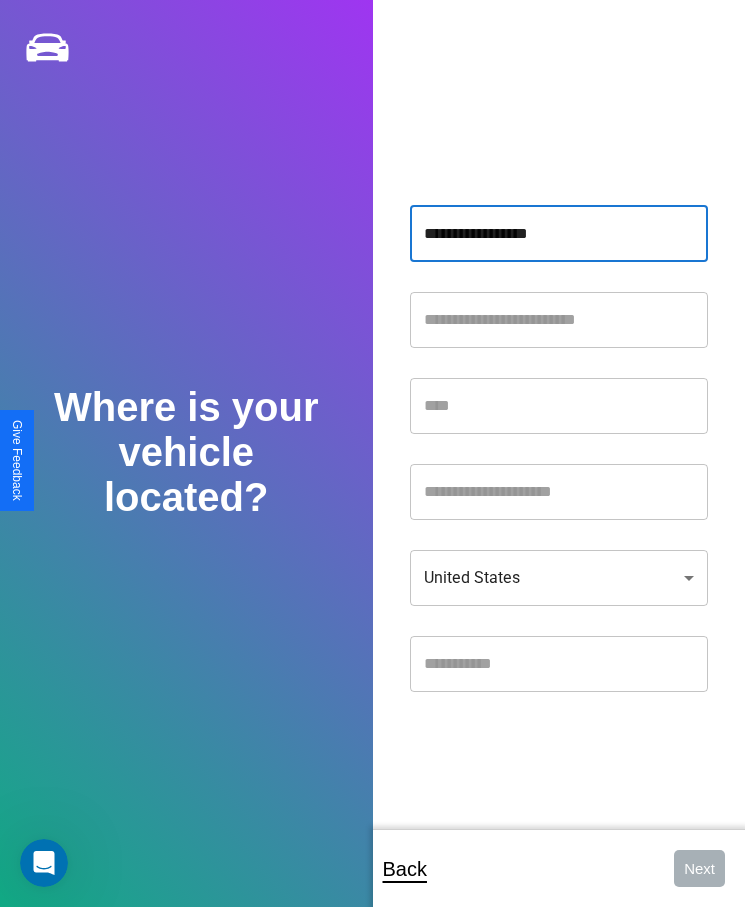 type on "**********" 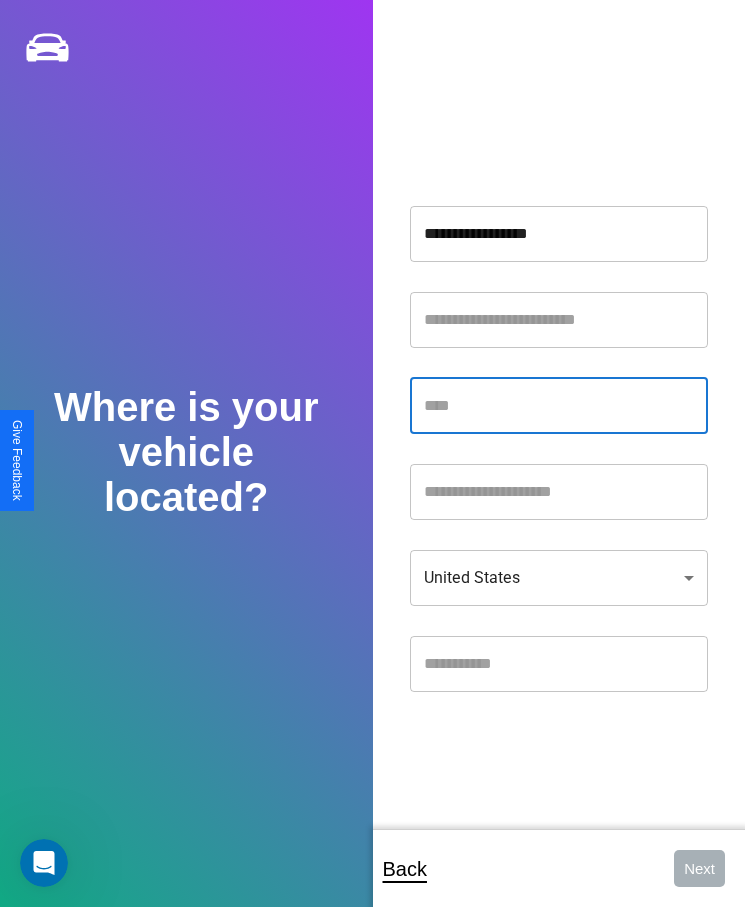 click at bounding box center (559, 406) 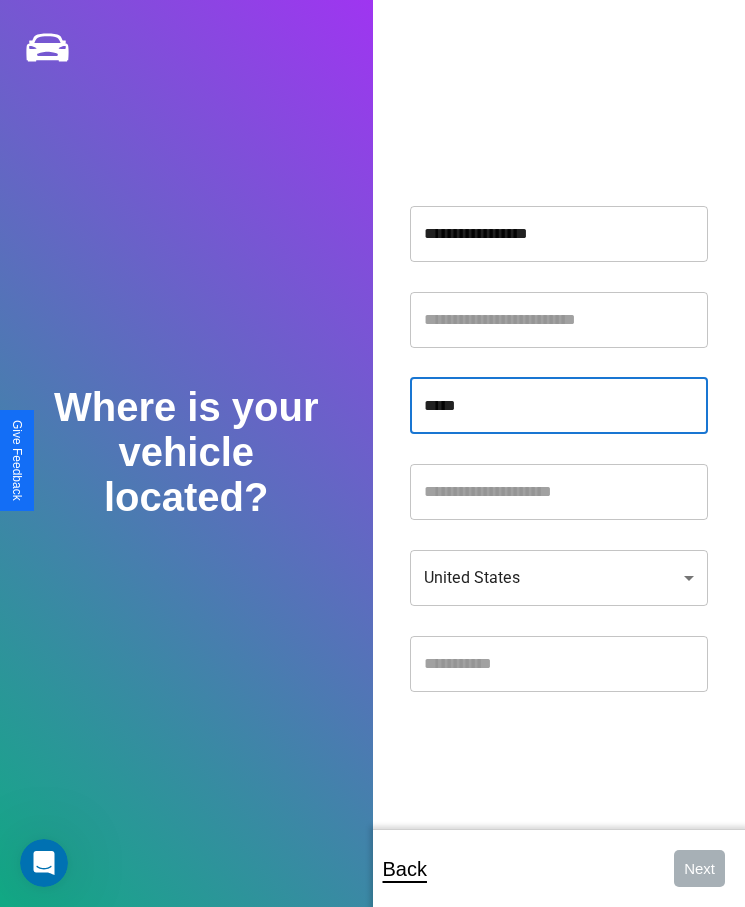 type on "*****" 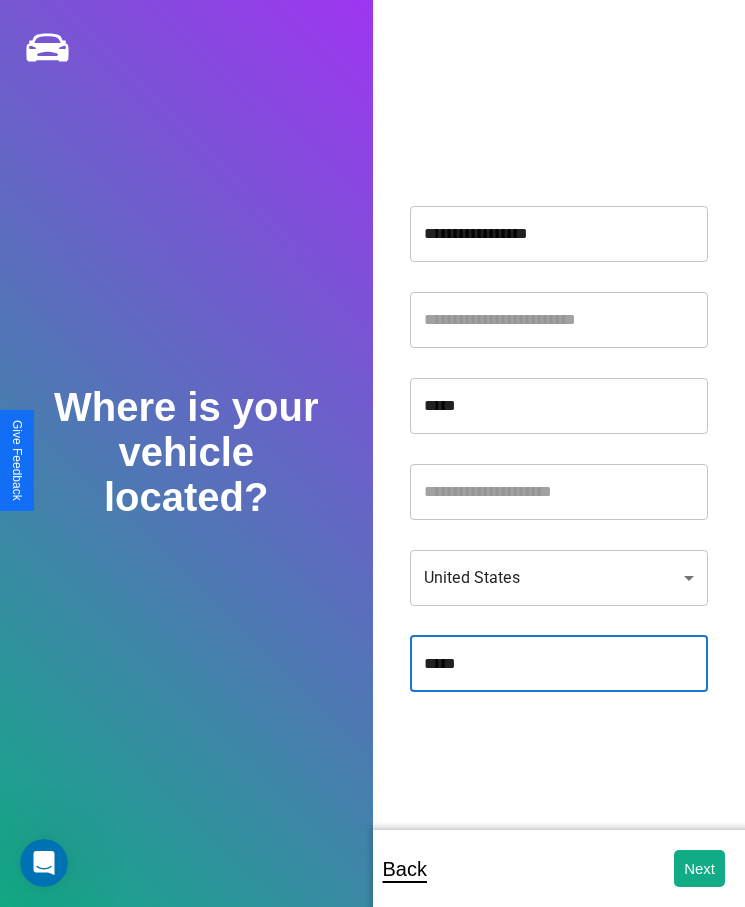 type on "*****" 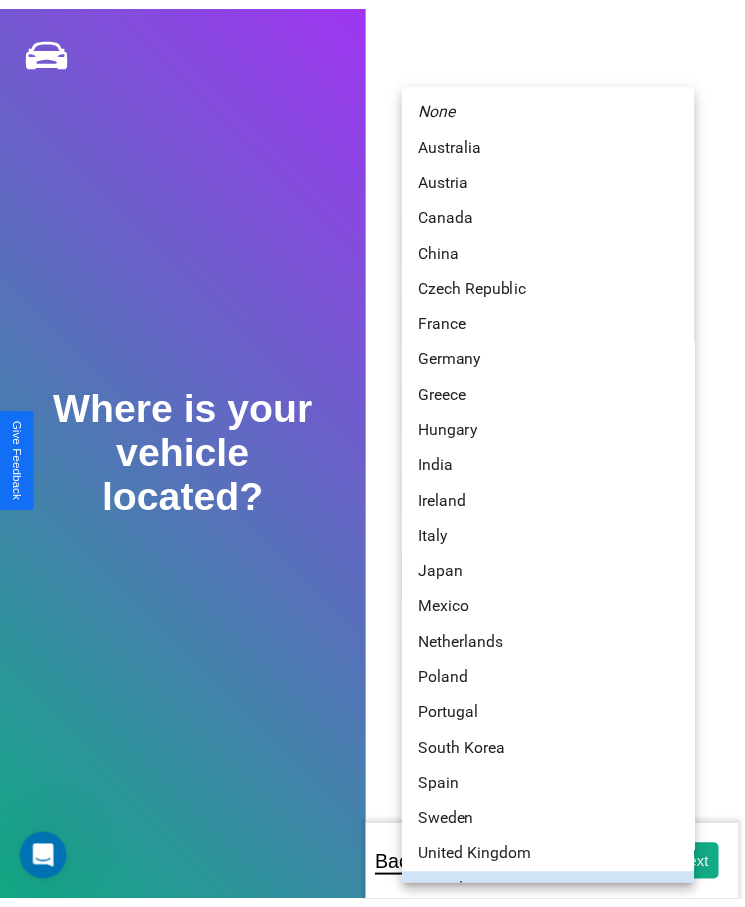 scroll, scrollTop: 25, scrollLeft: 0, axis: vertical 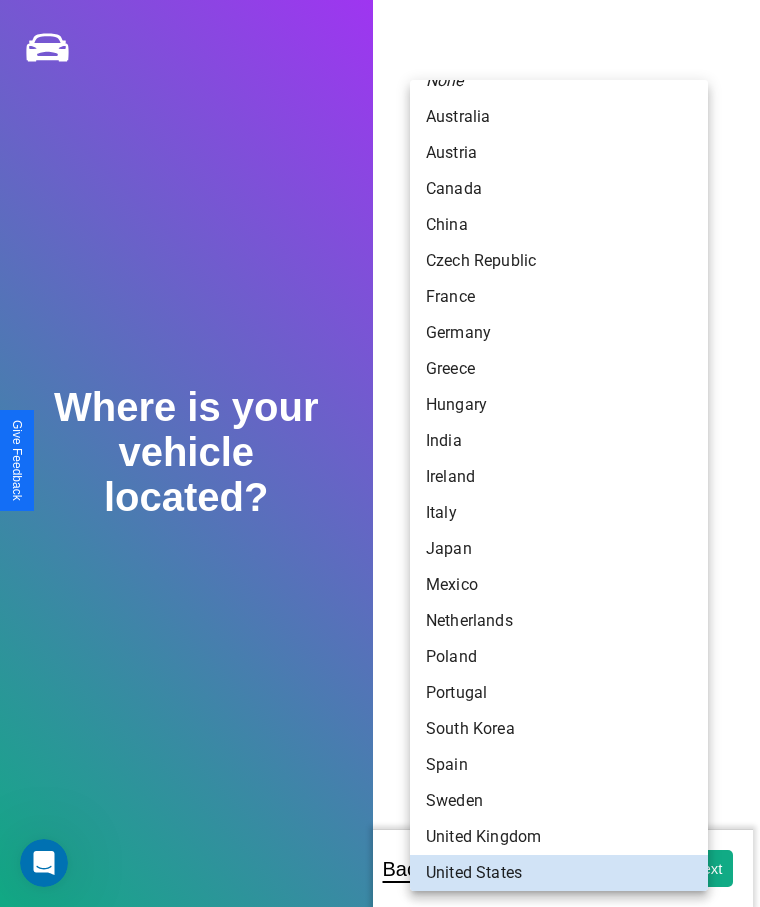 click on "France" at bounding box center [559, 297] 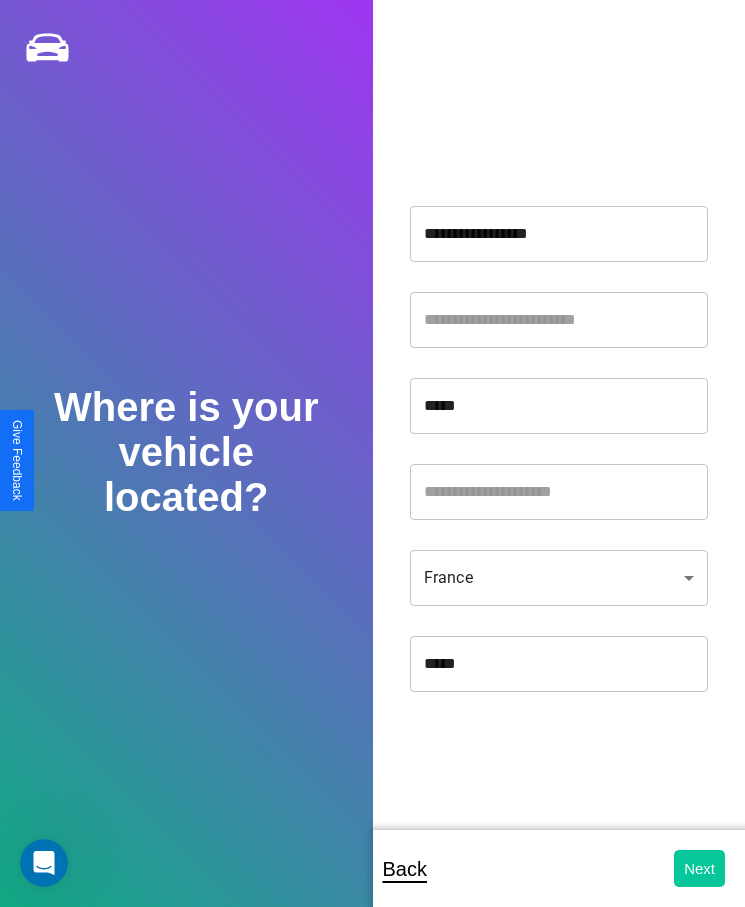 click on "Next" at bounding box center [699, 868] 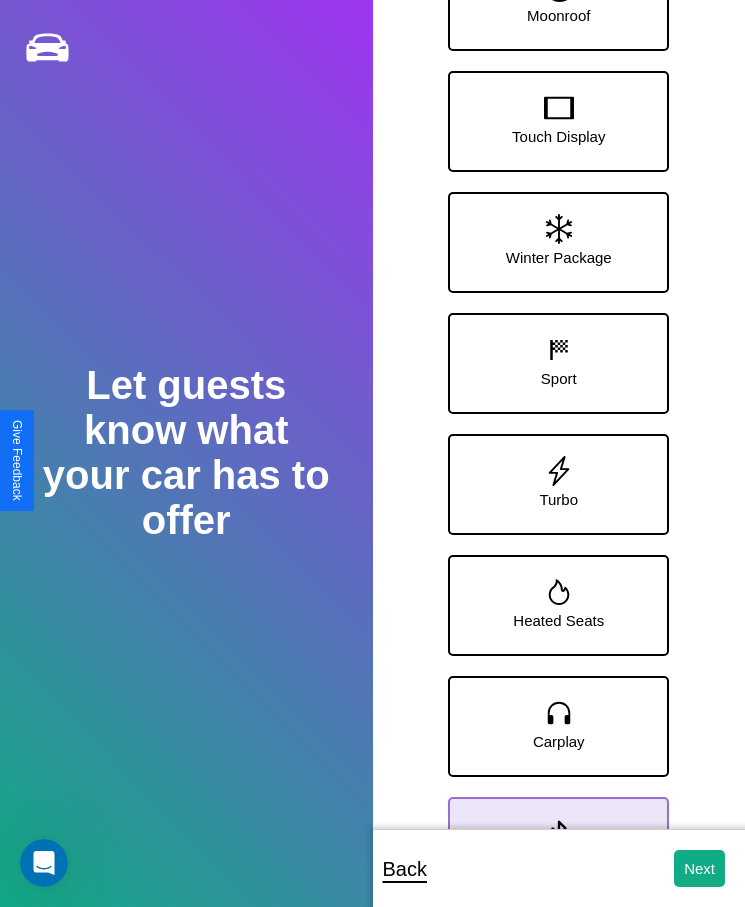 click 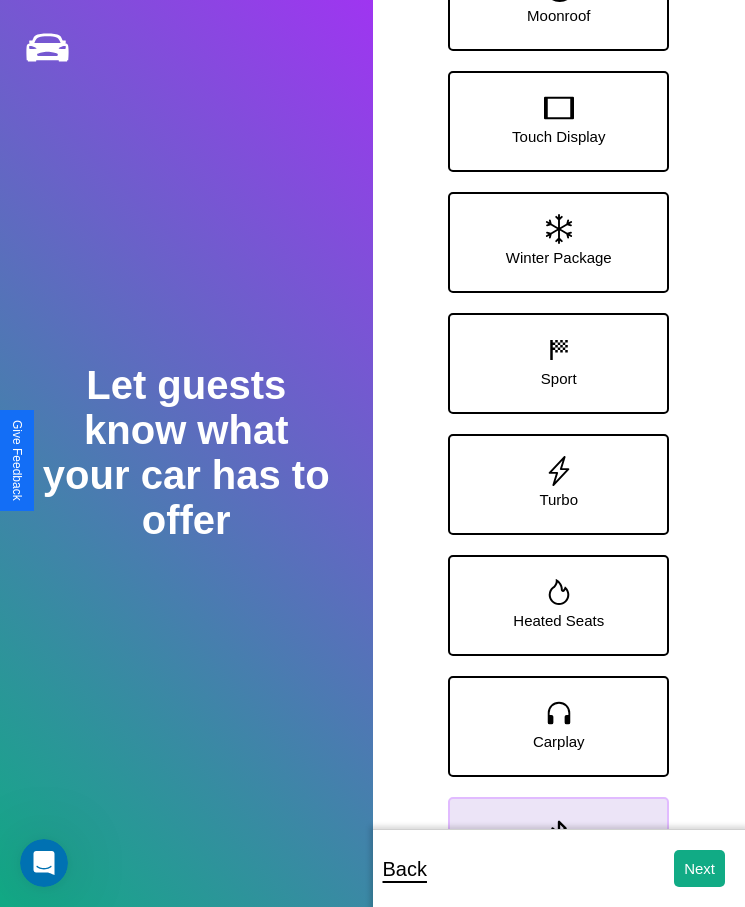 click 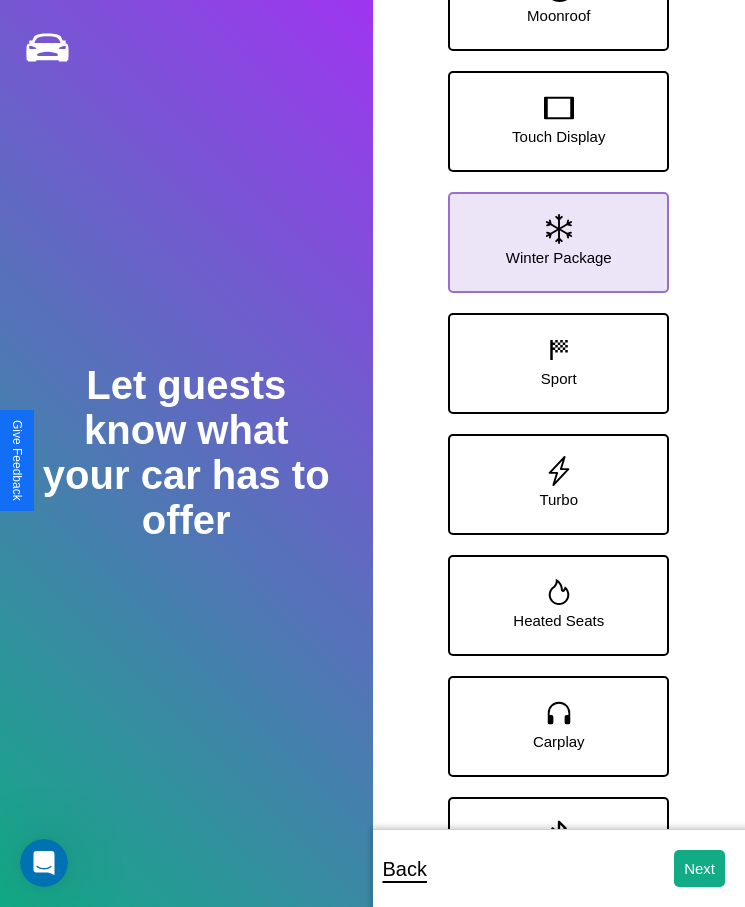 click 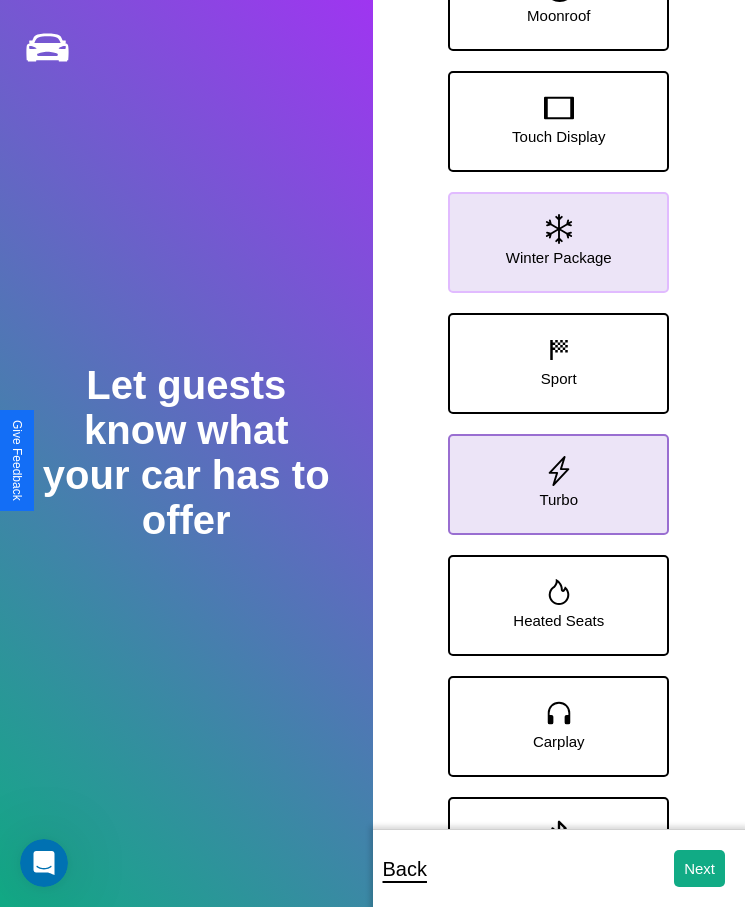 click 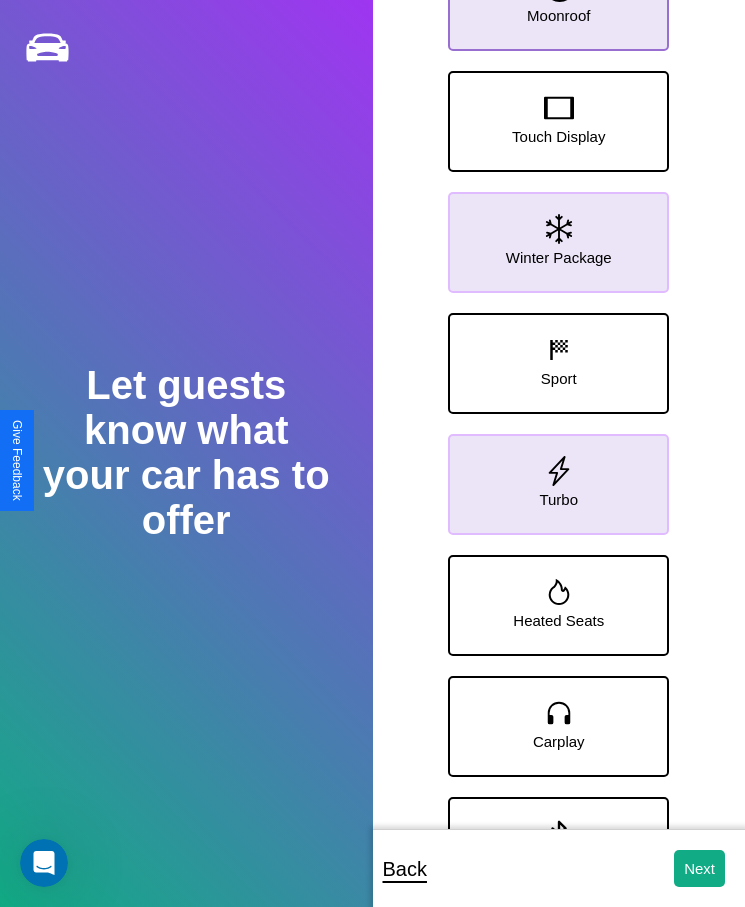 click on "Moonroof" at bounding box center [558, 15] 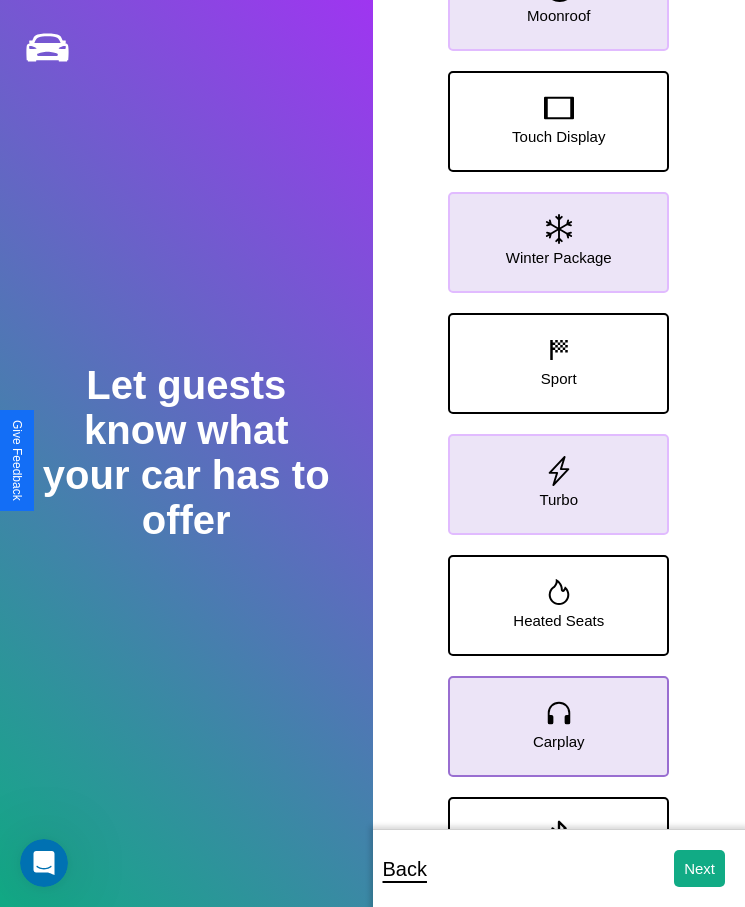 click 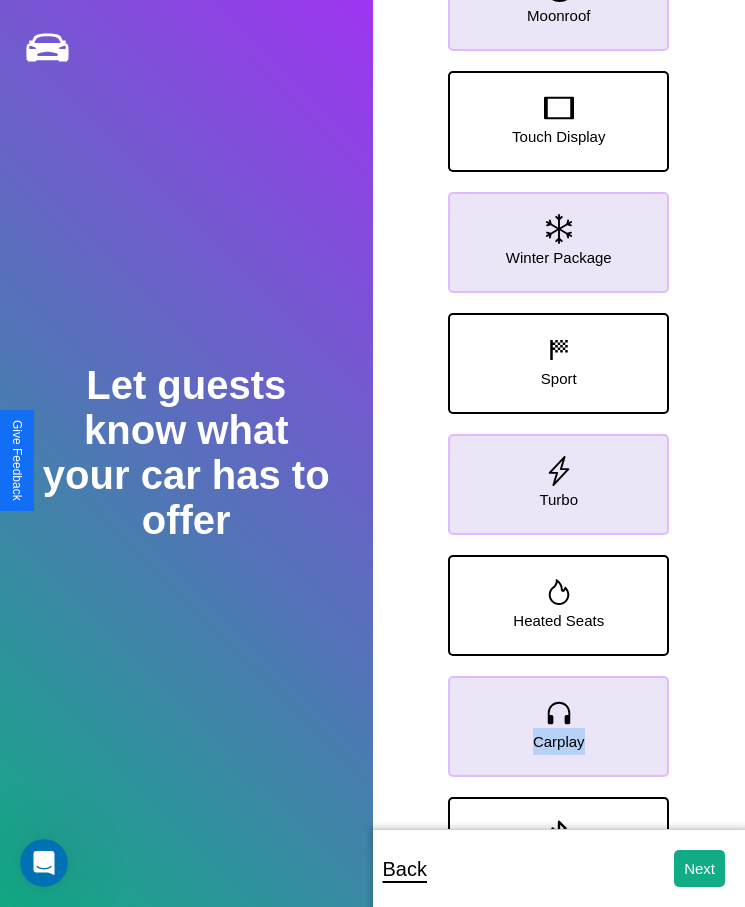 scroll, scrollTop: 280, scrollLeft: 0, axis: vertical 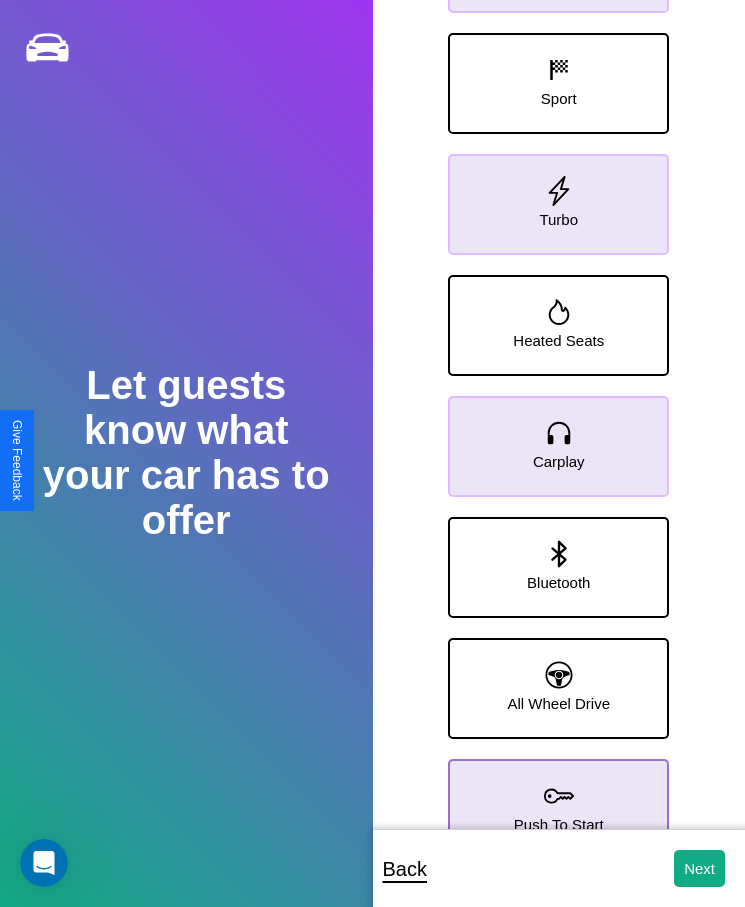 click 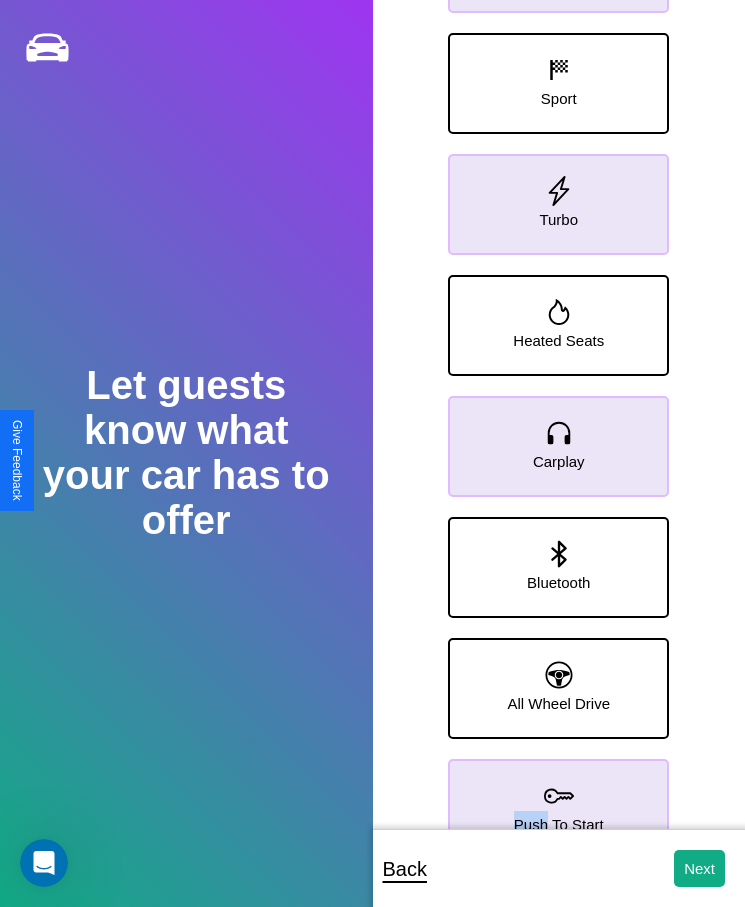 scroll, scrollTop: 0, scrollLeft: 0, axis: both 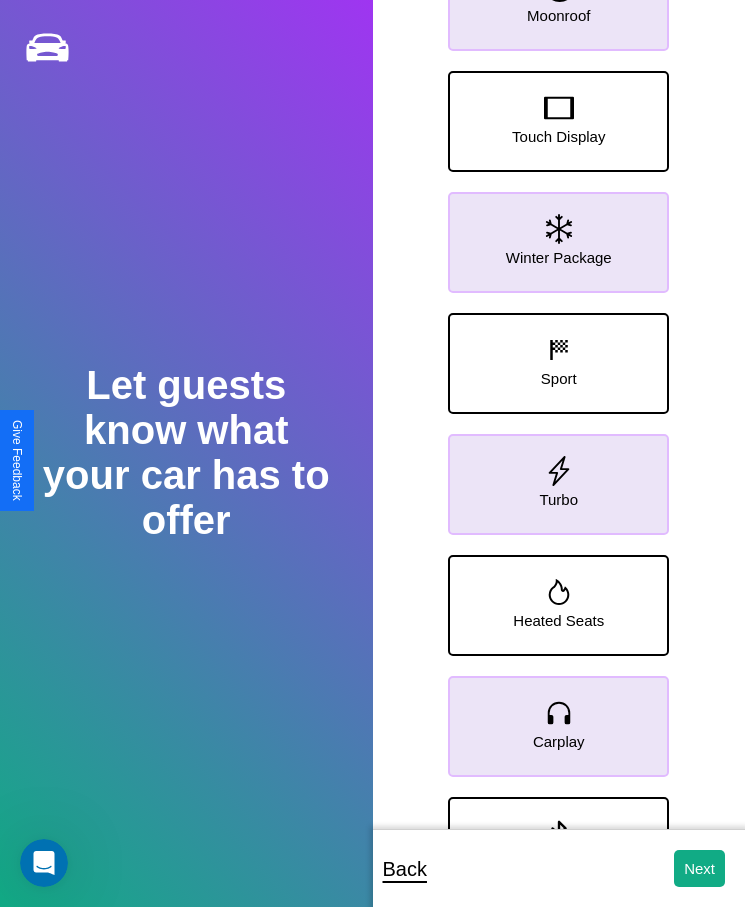 click on "Moonroof" at bounding box center (558, 15) 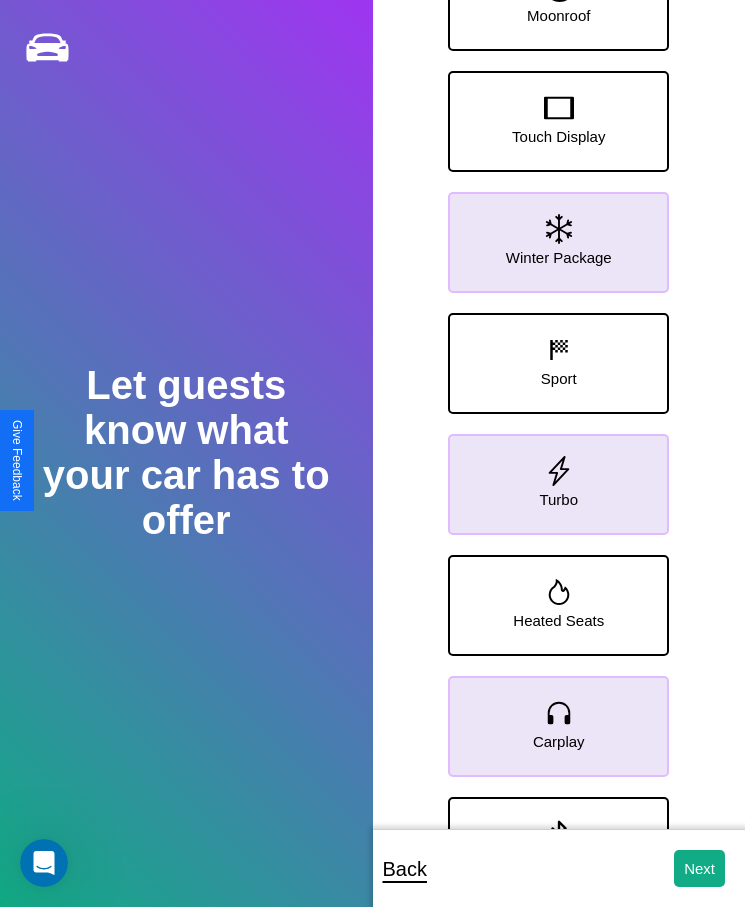 click 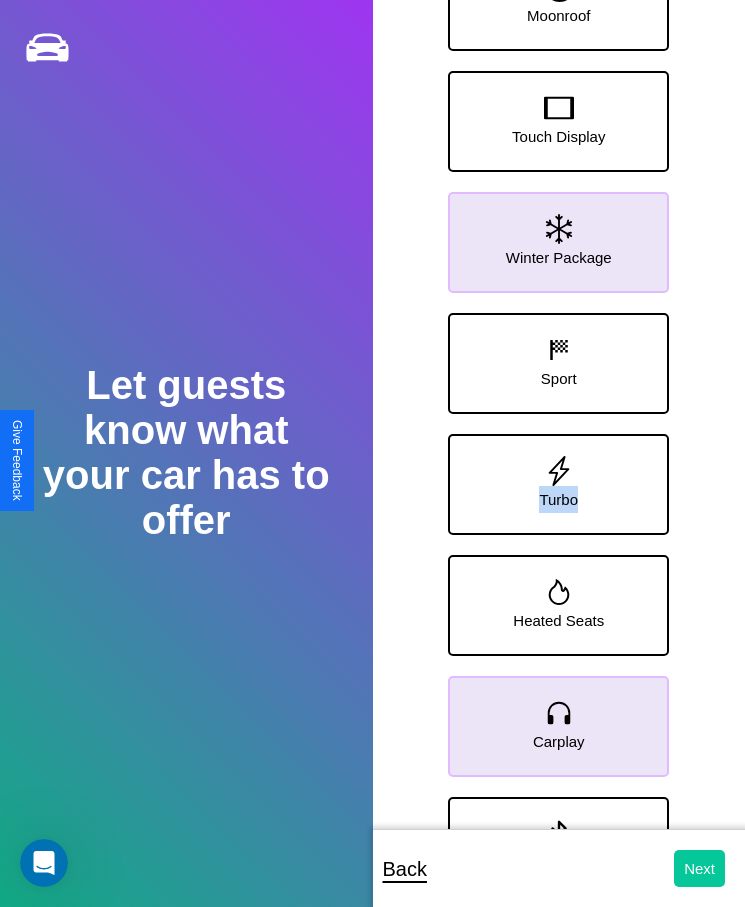 click on "Next" at bounding box center [699, 868] 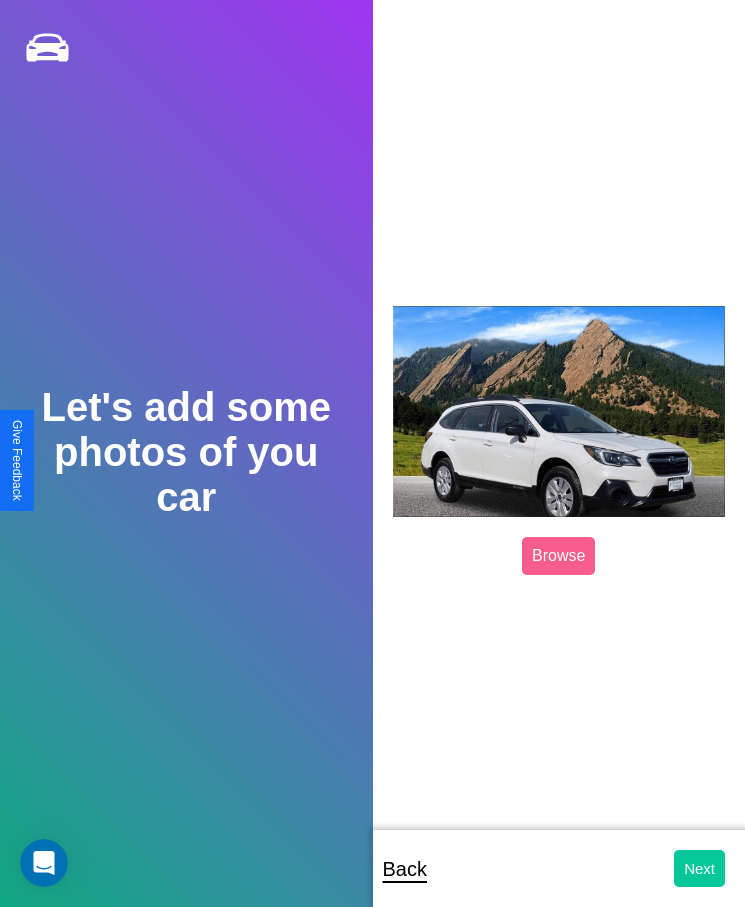 click on "Next" at bounding box center [699, 868] 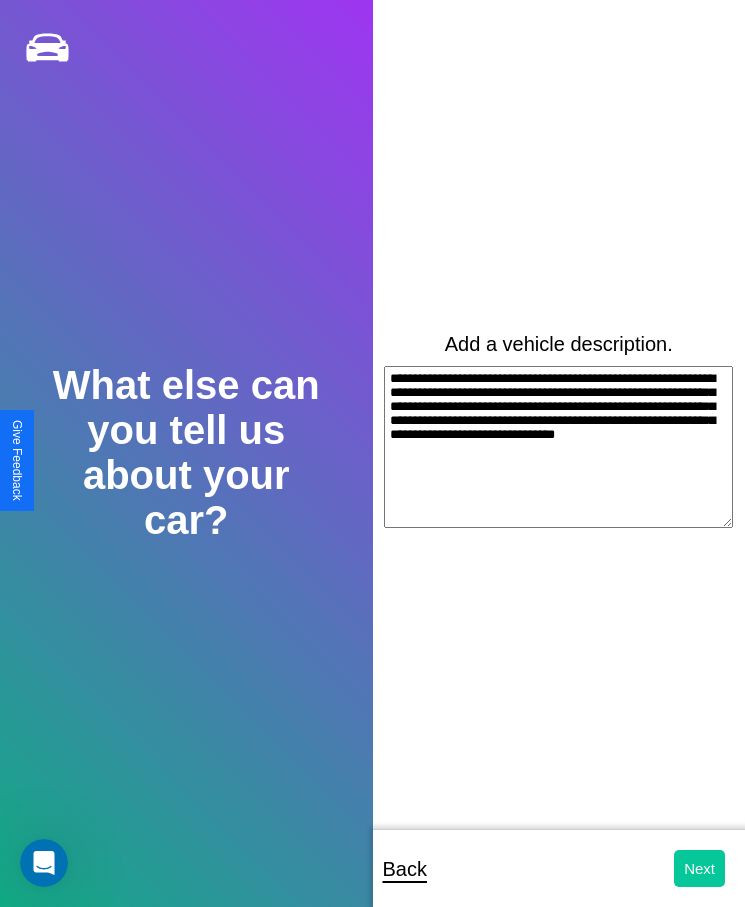 type on "**********" 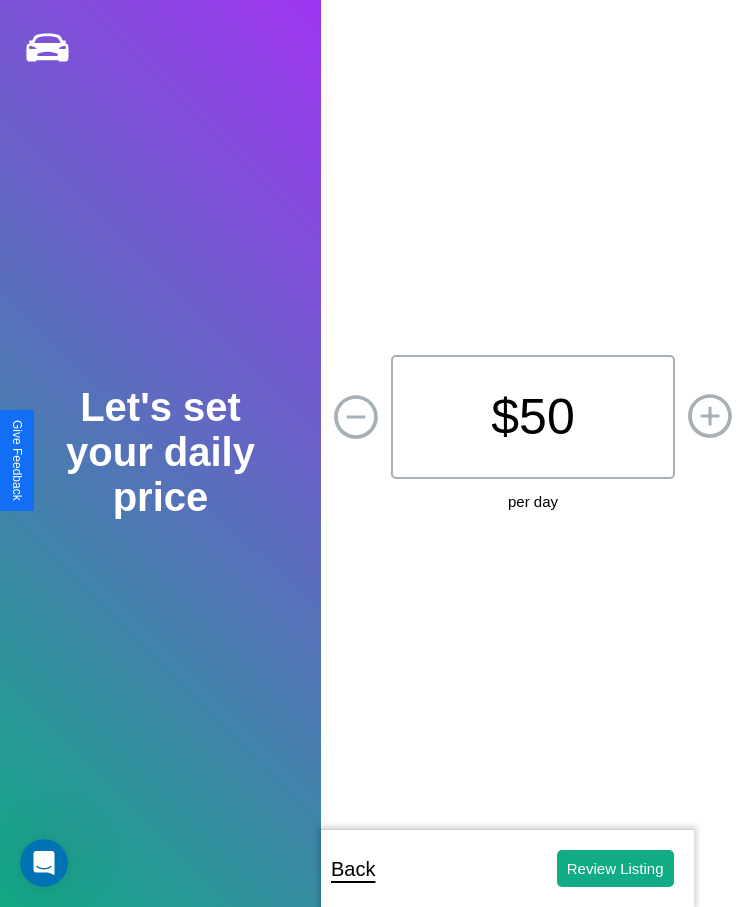 click on "$ 50" at bounding box center [533, 417] 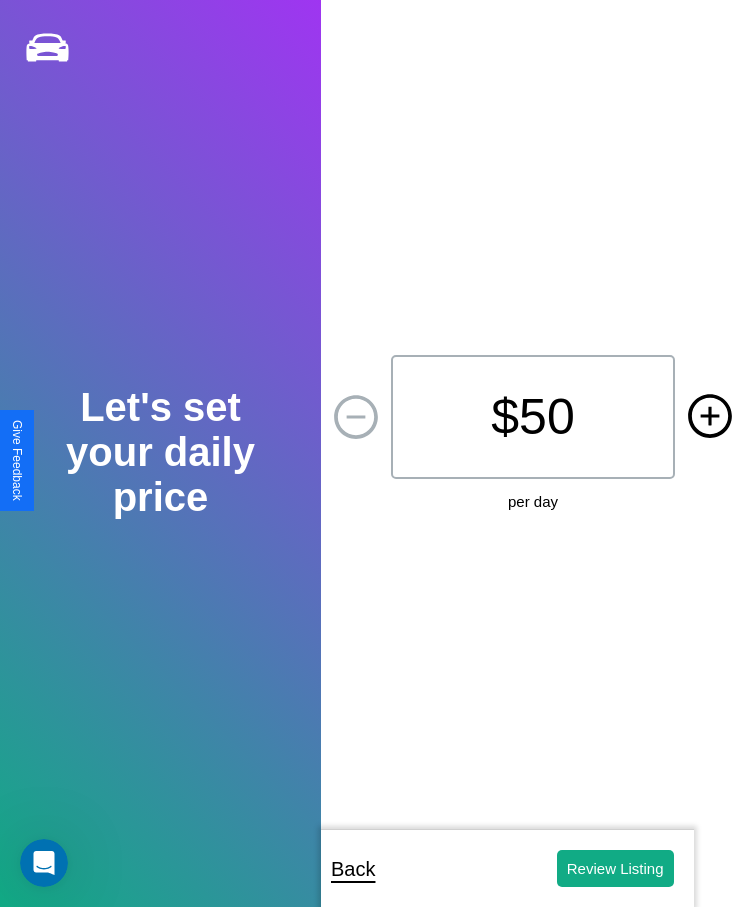 click 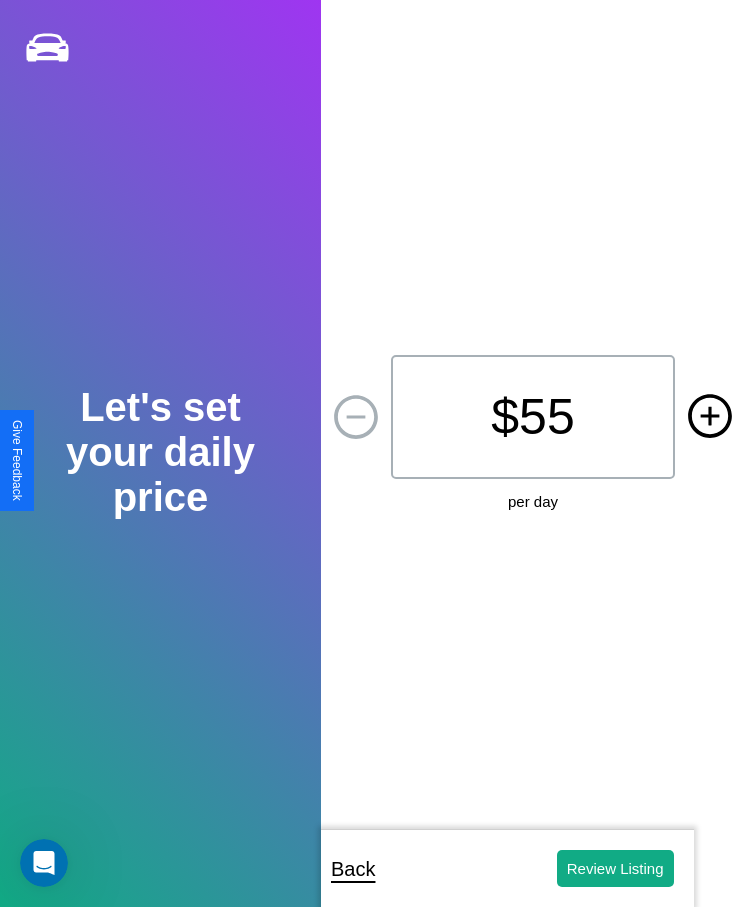 click 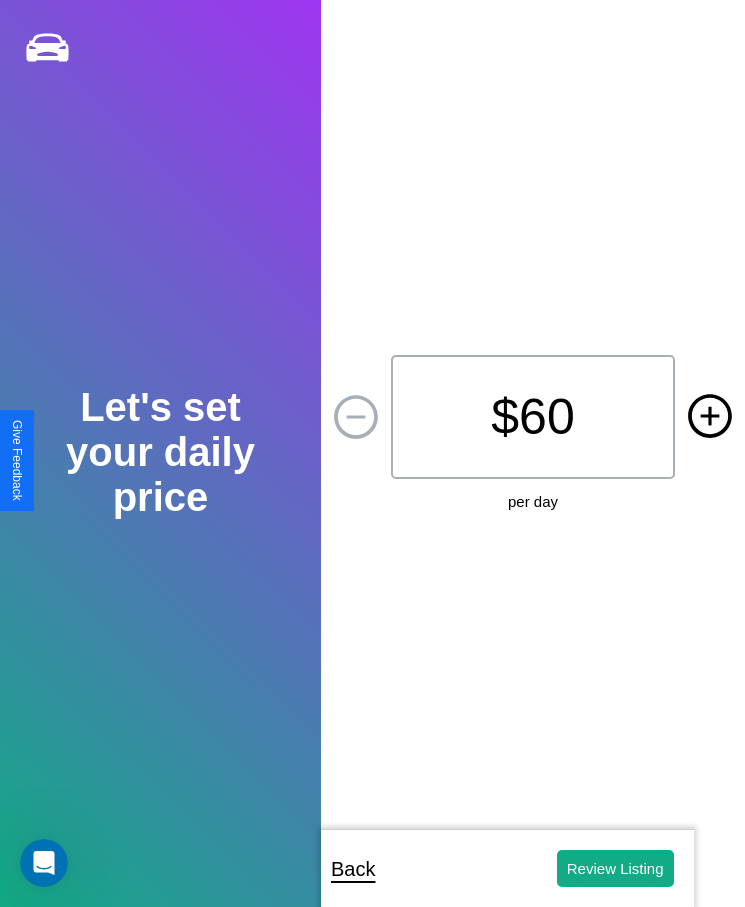 click 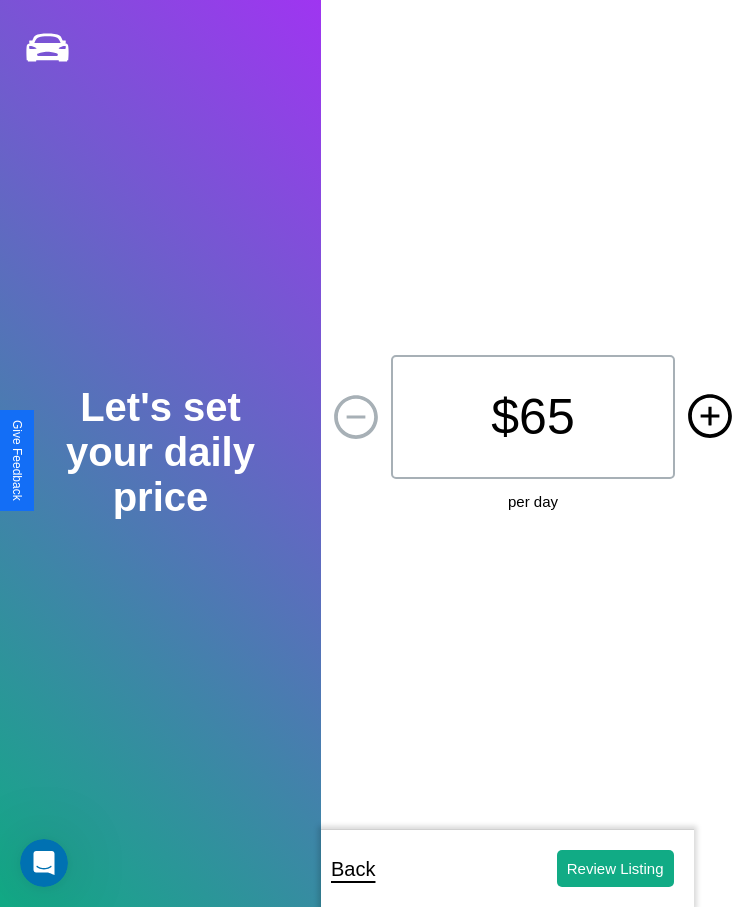 click 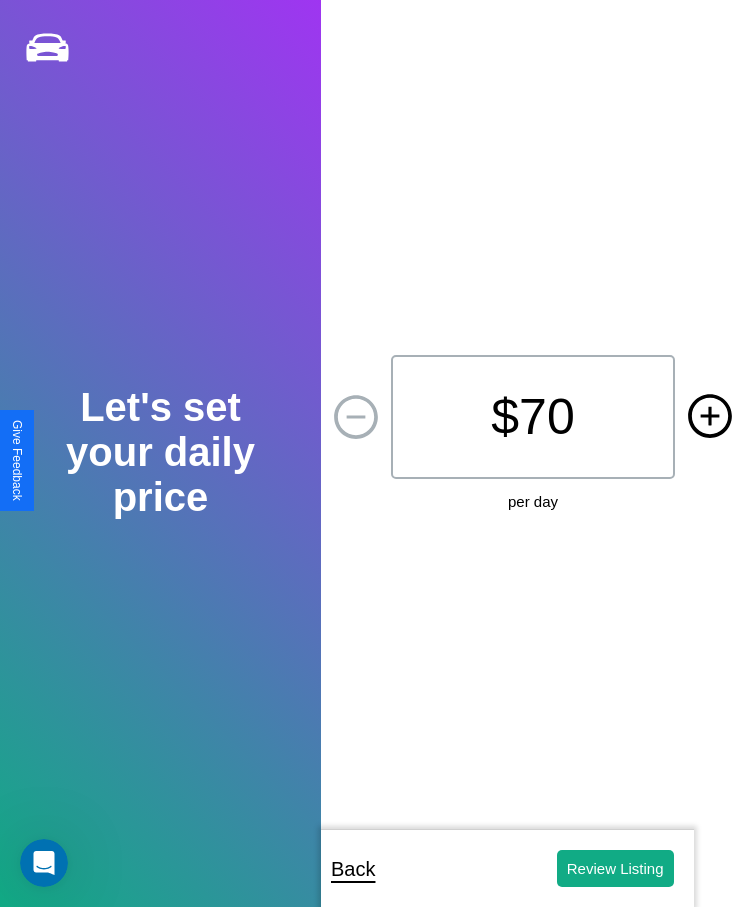 click 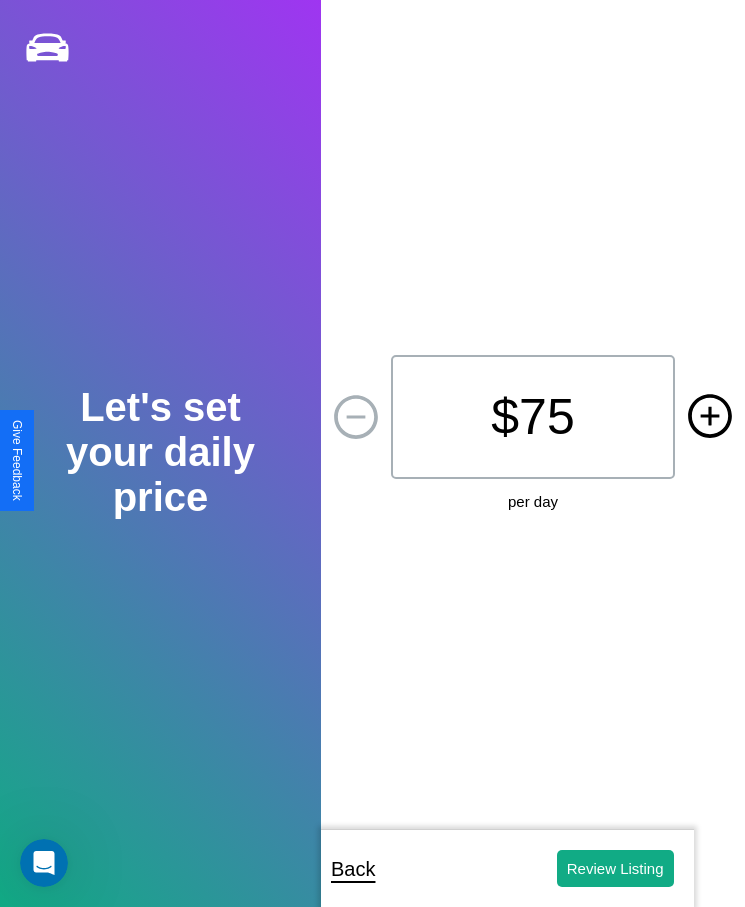 click 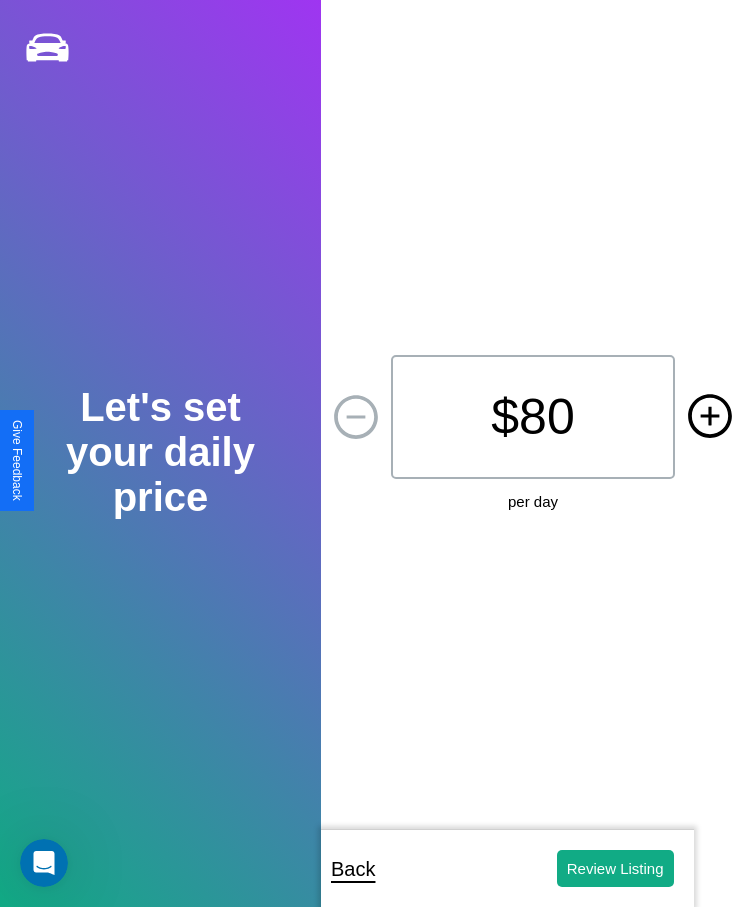 click 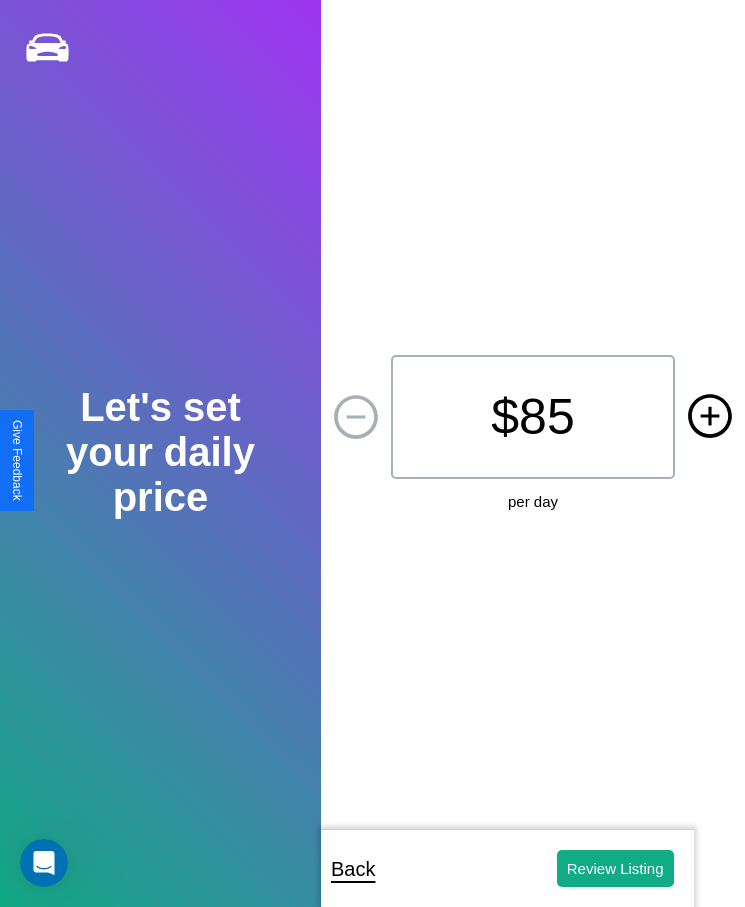click 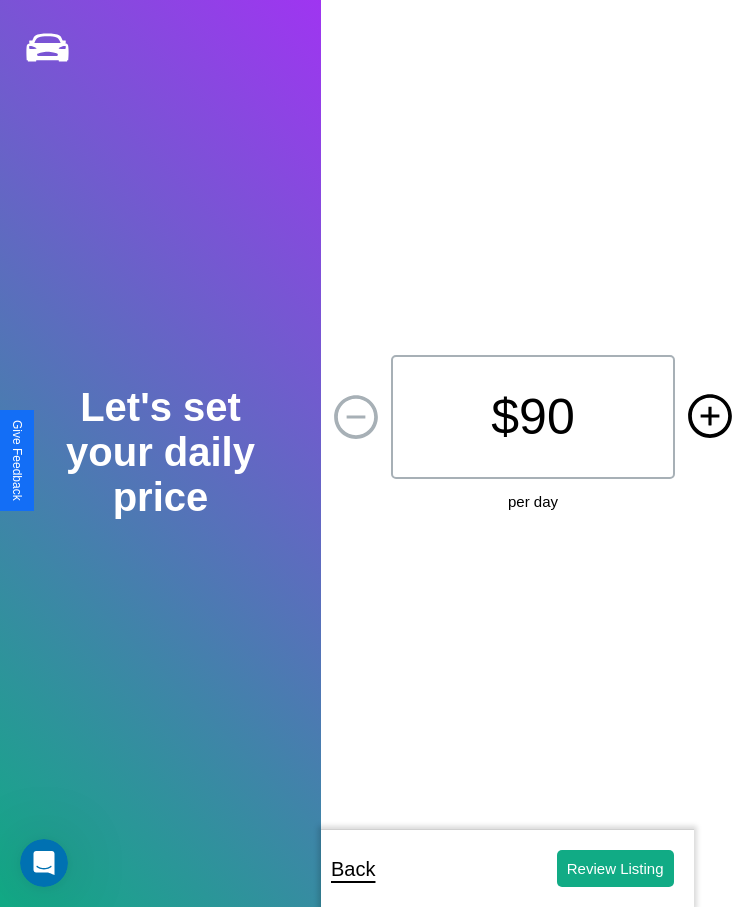 click 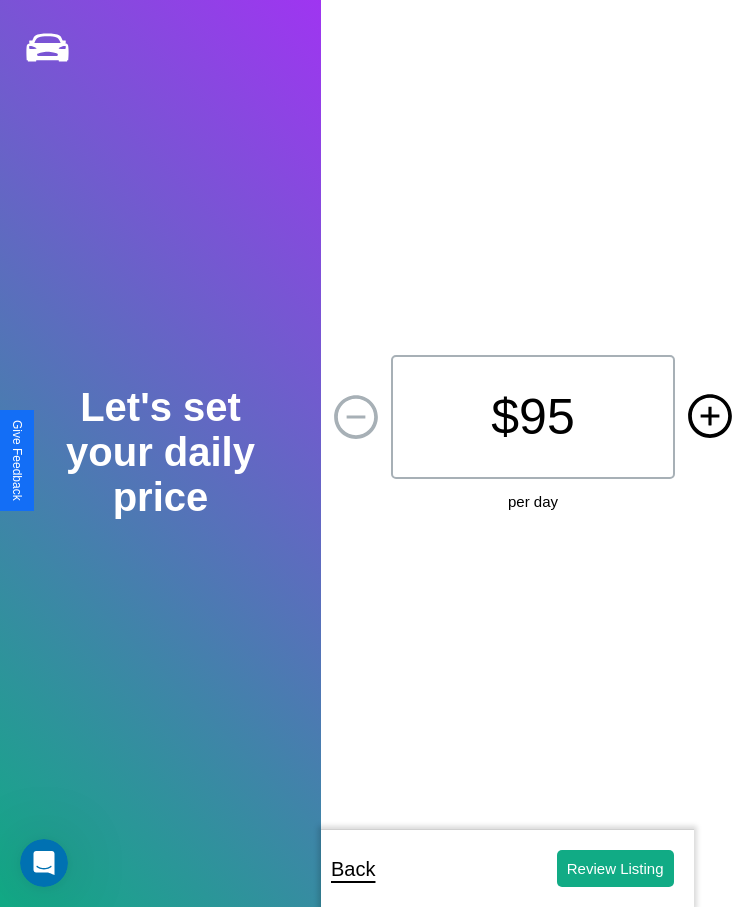 click 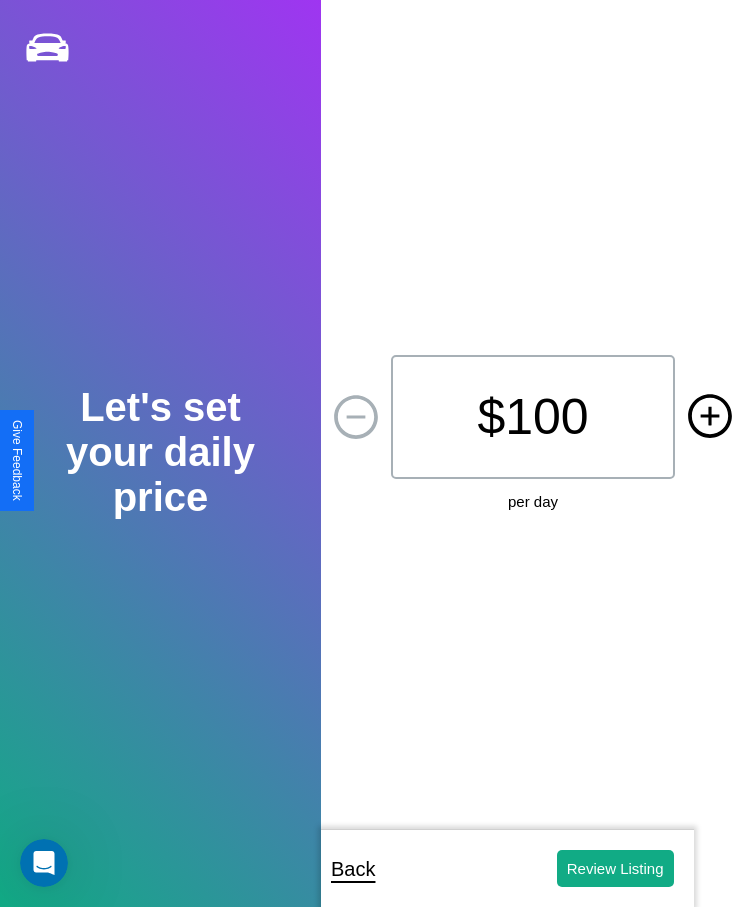 click 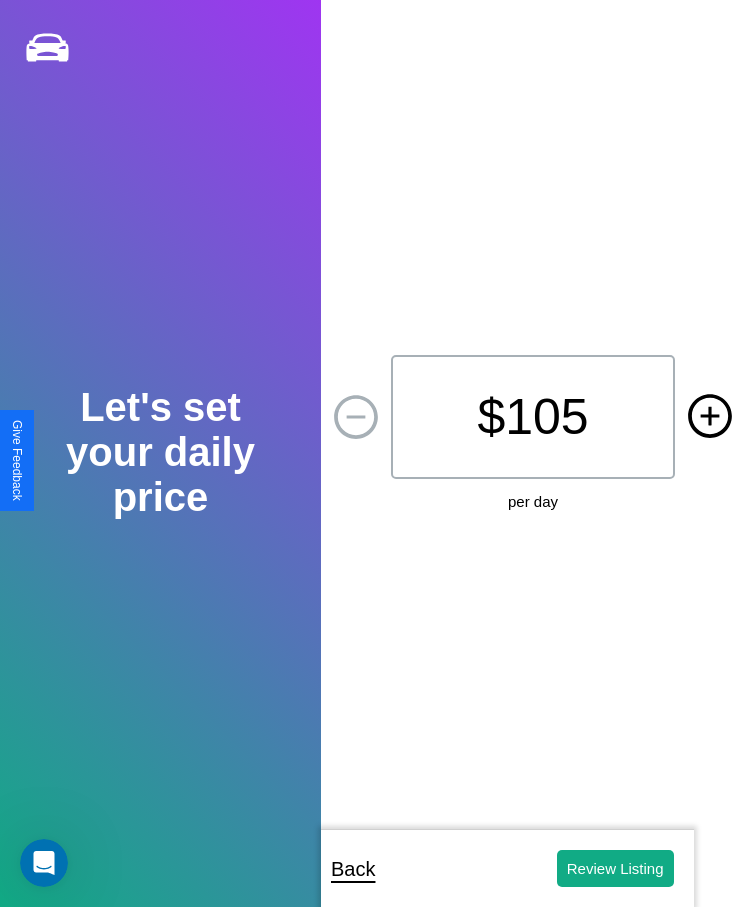 click 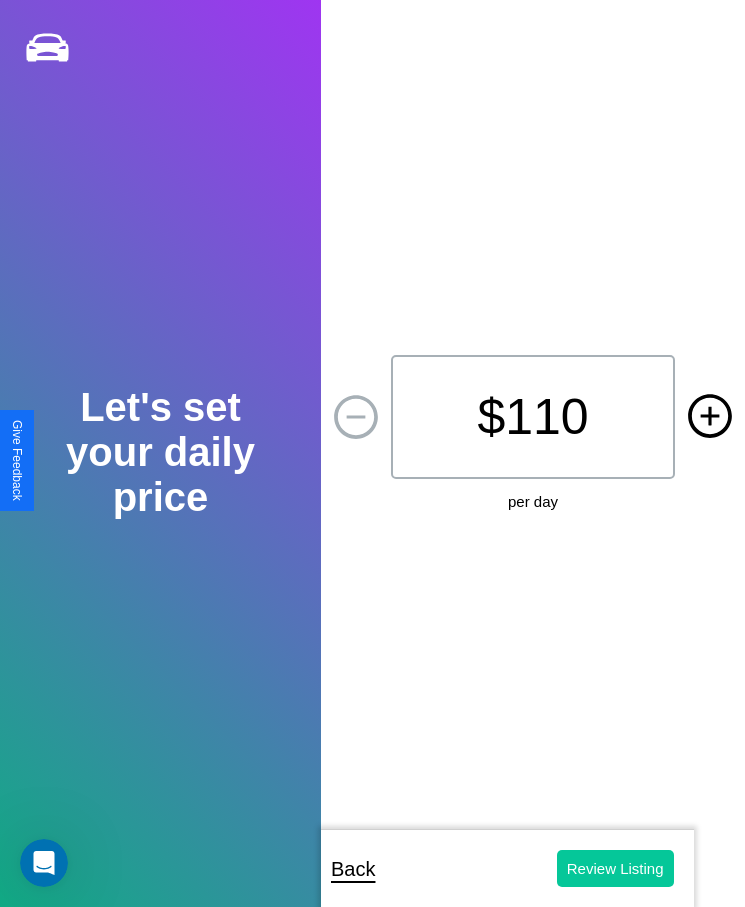 click on "Review Listing" at bounding box center (615, 868) 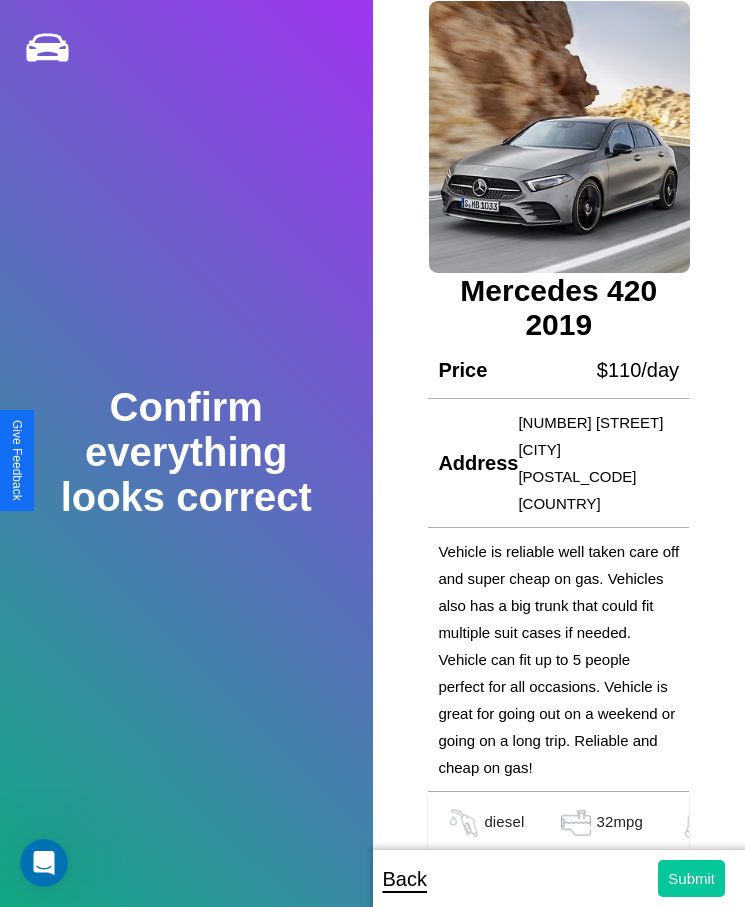 click on "Submit" at bounding box center [691, 878] 